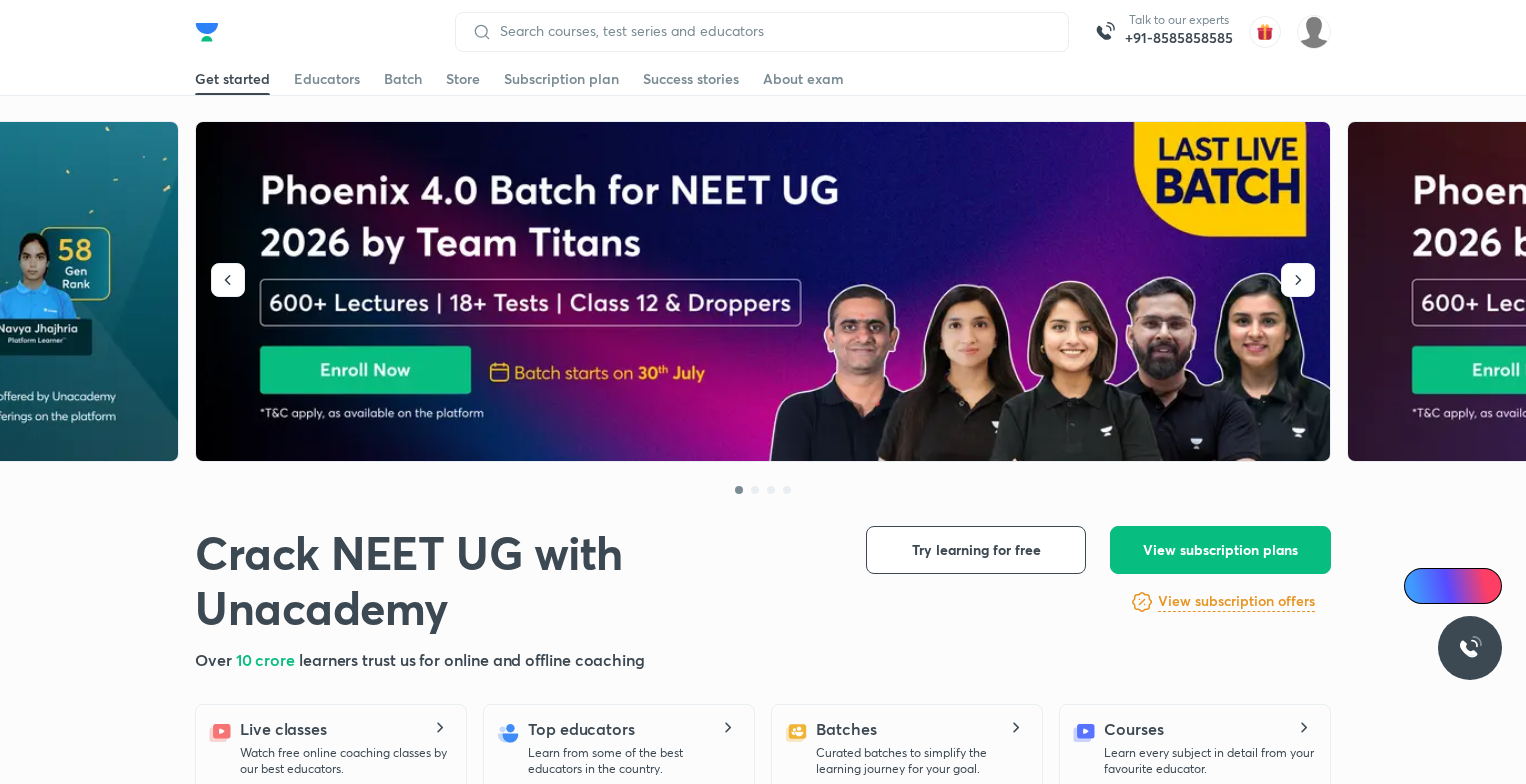 scroll, scrollTop: 0, scrollLeft: 0, axis: both 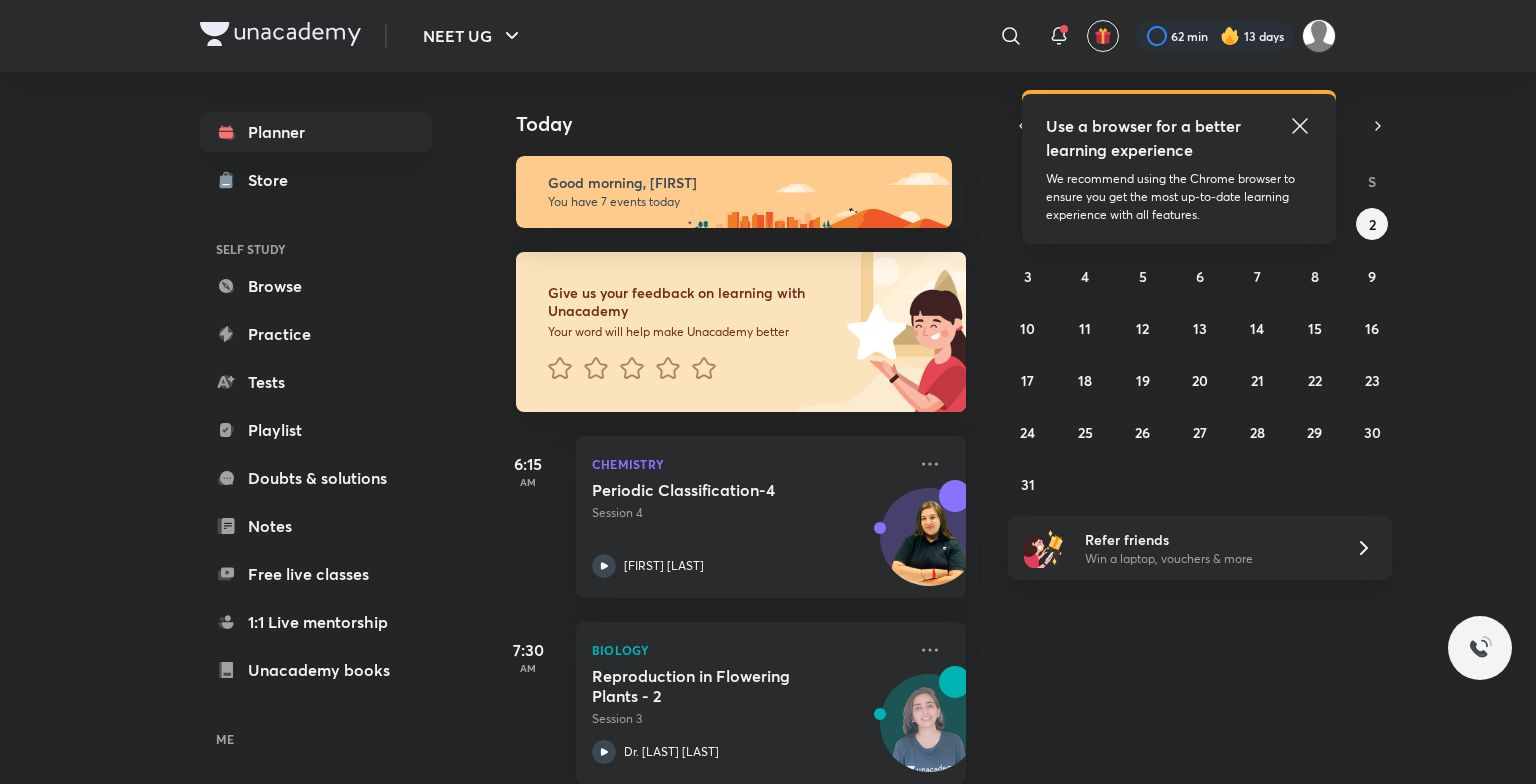 click 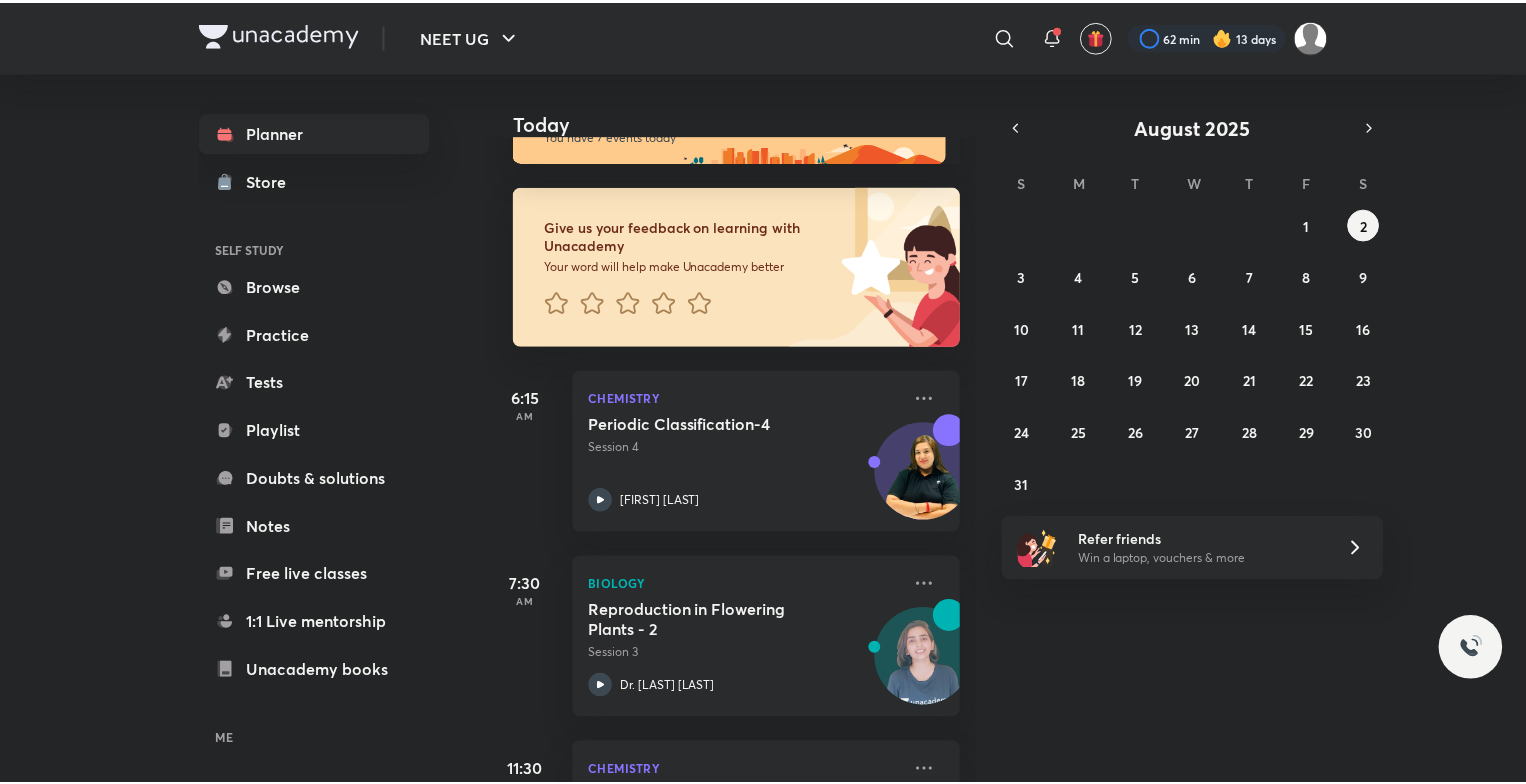 scroll, scrollTop: 80, scrollLeft: 0, axis: vertical 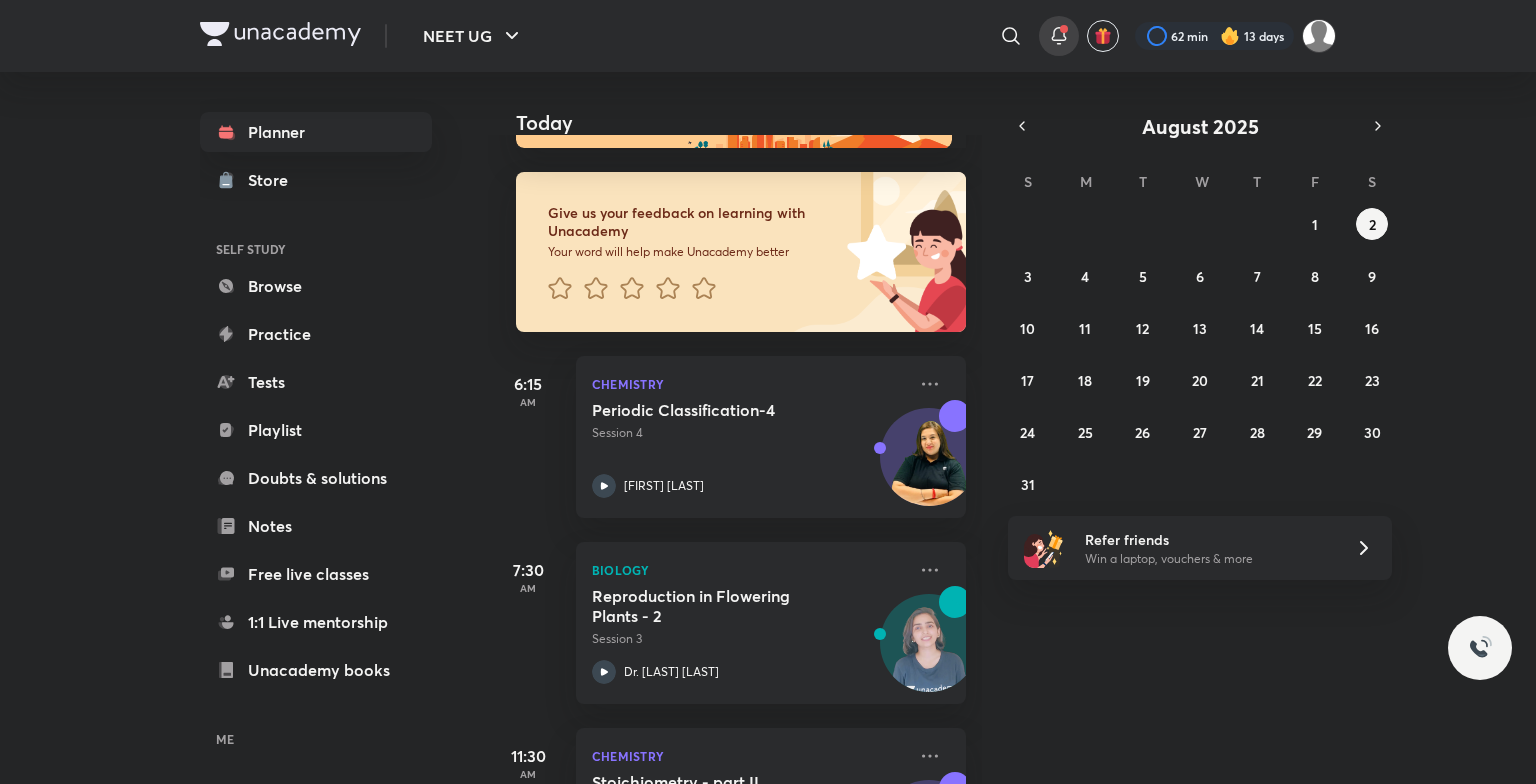 click 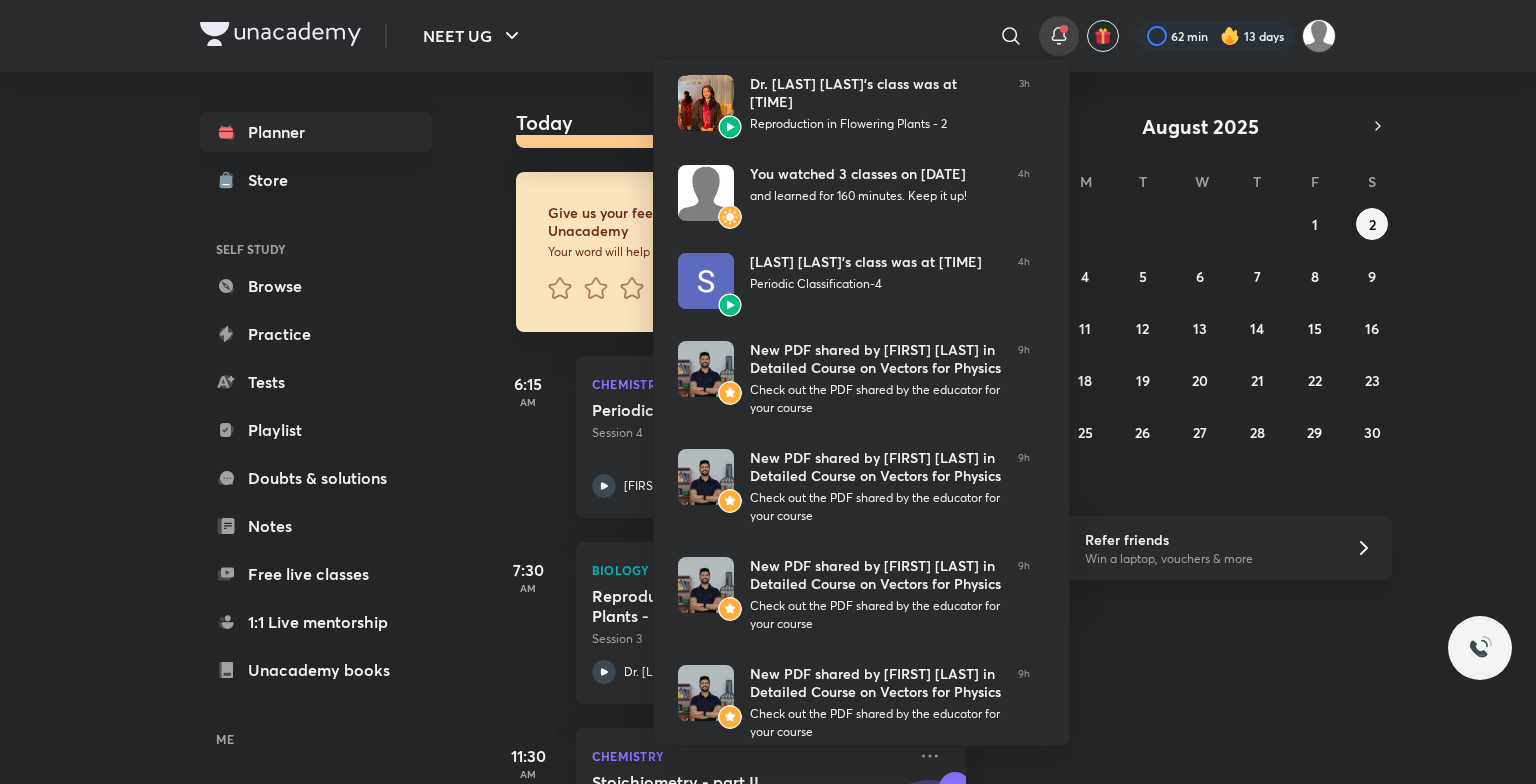 click at bounding box center [768, 392] 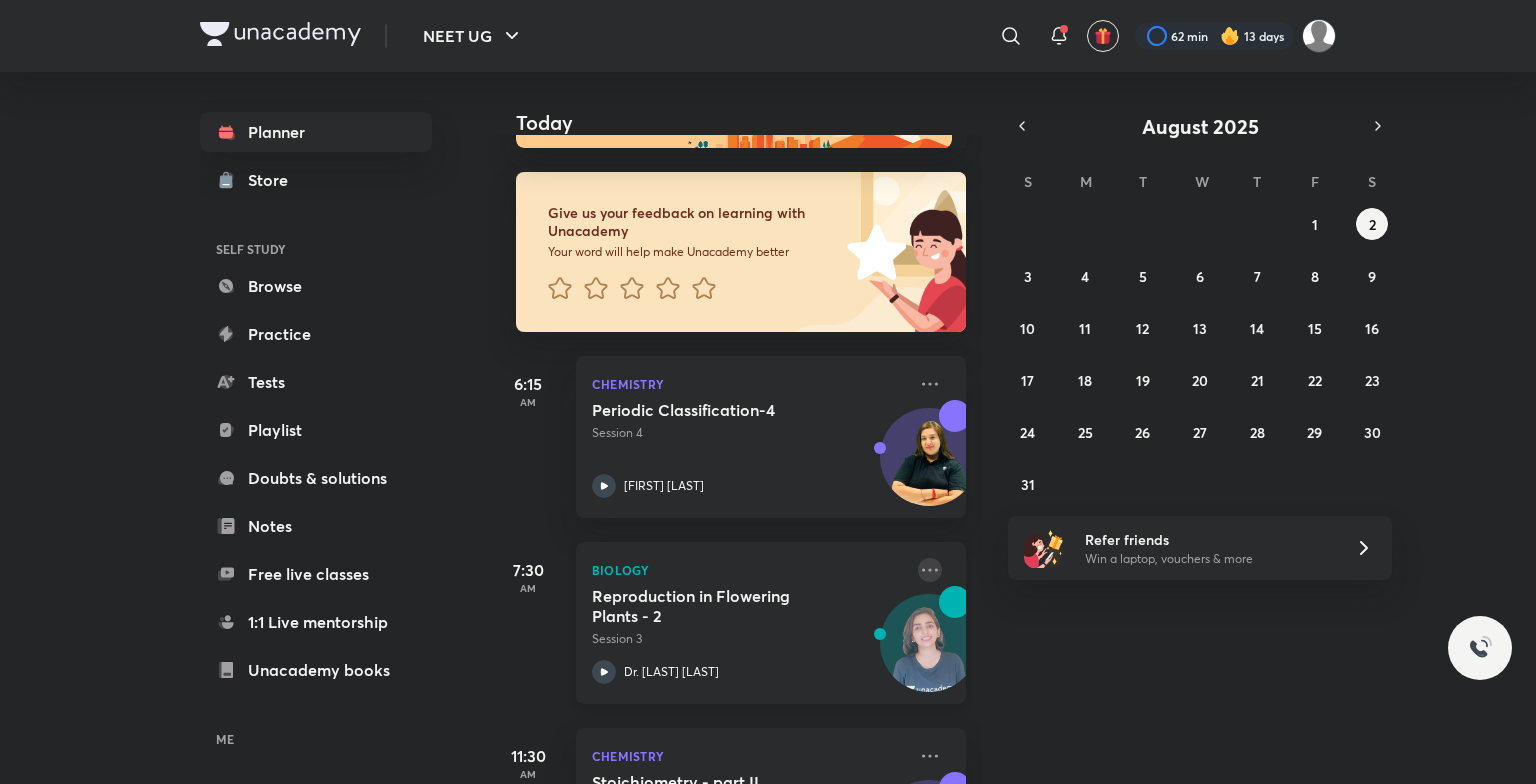 click 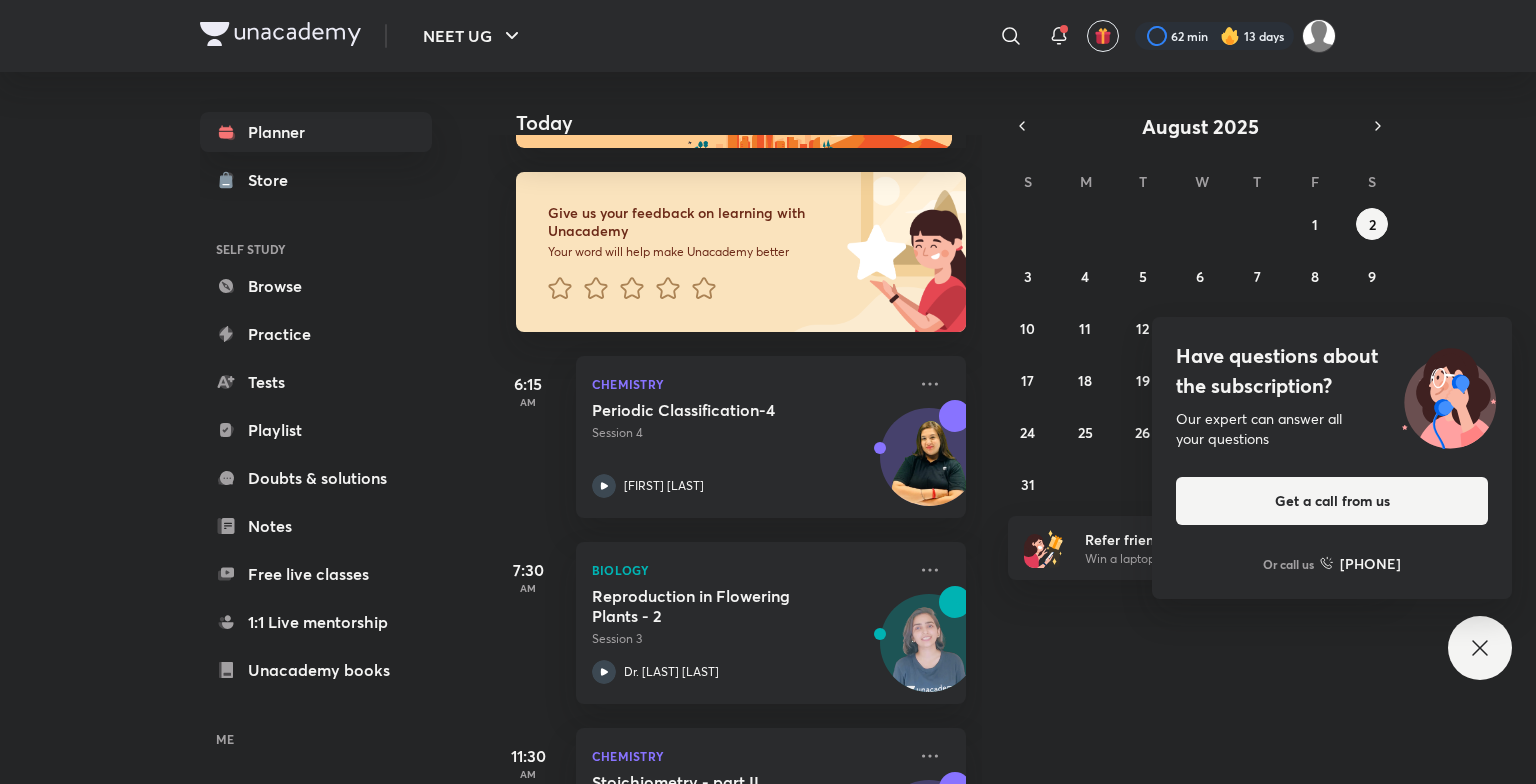 click 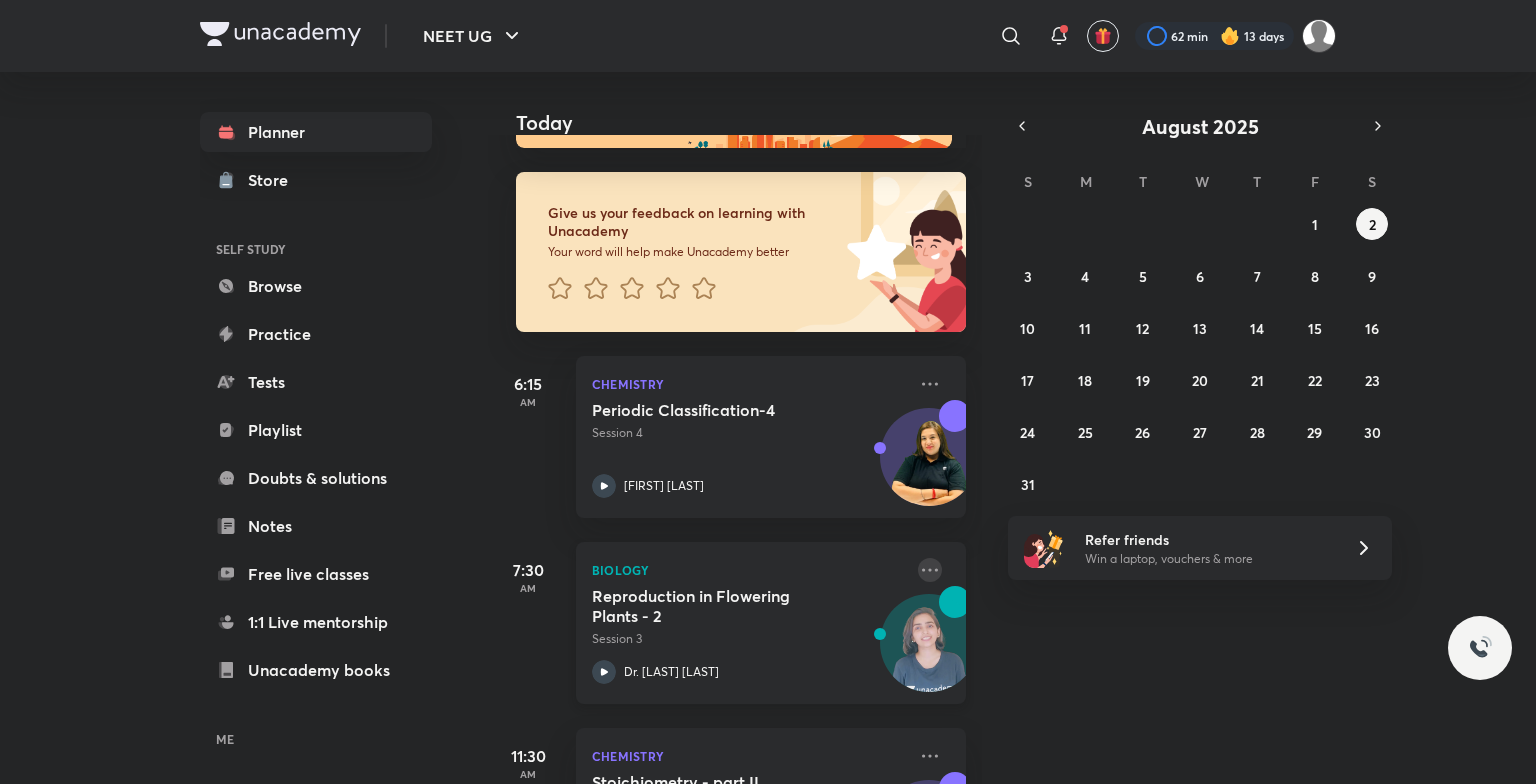 click 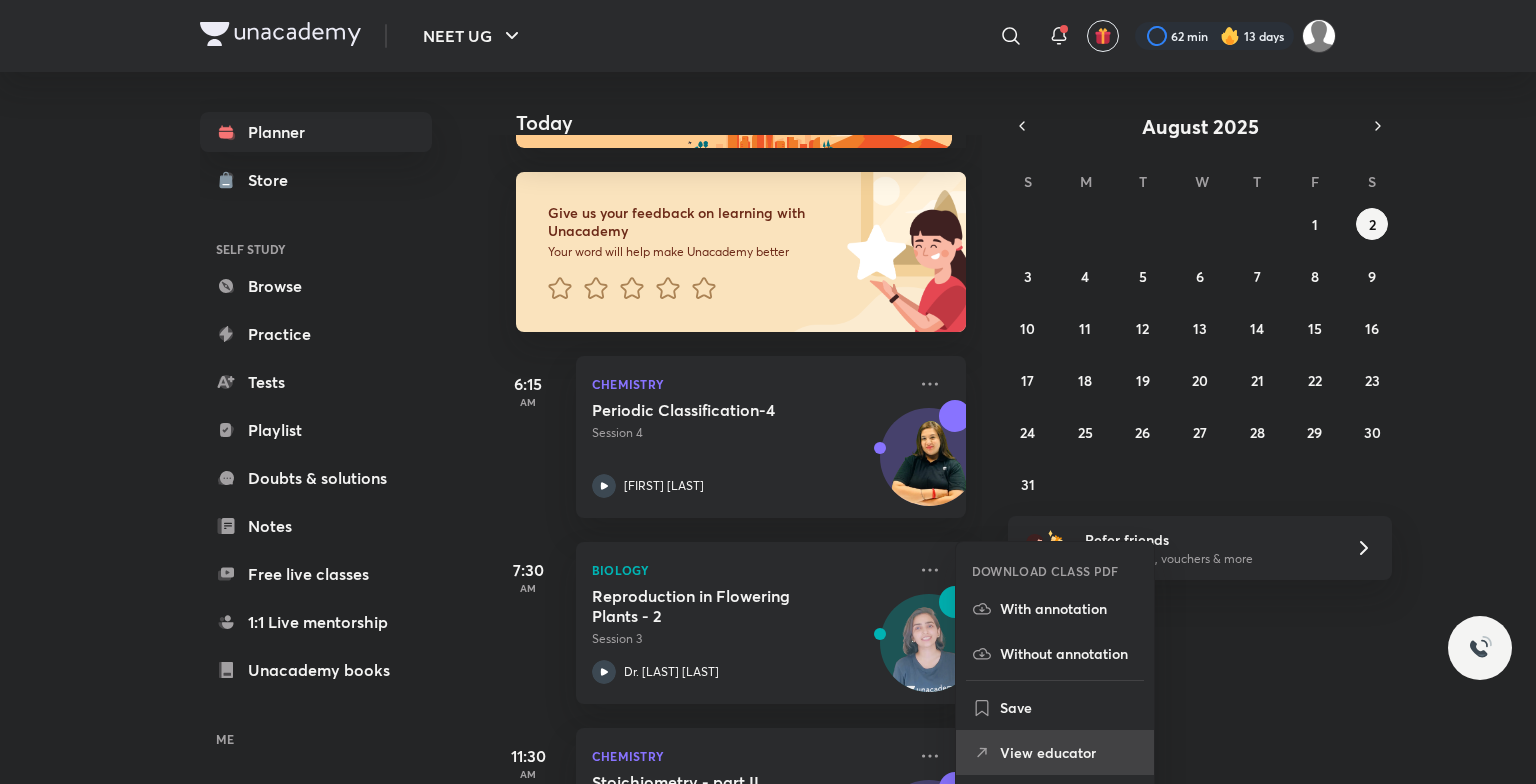 click on "View educator" at bounding box center [1069, 752] 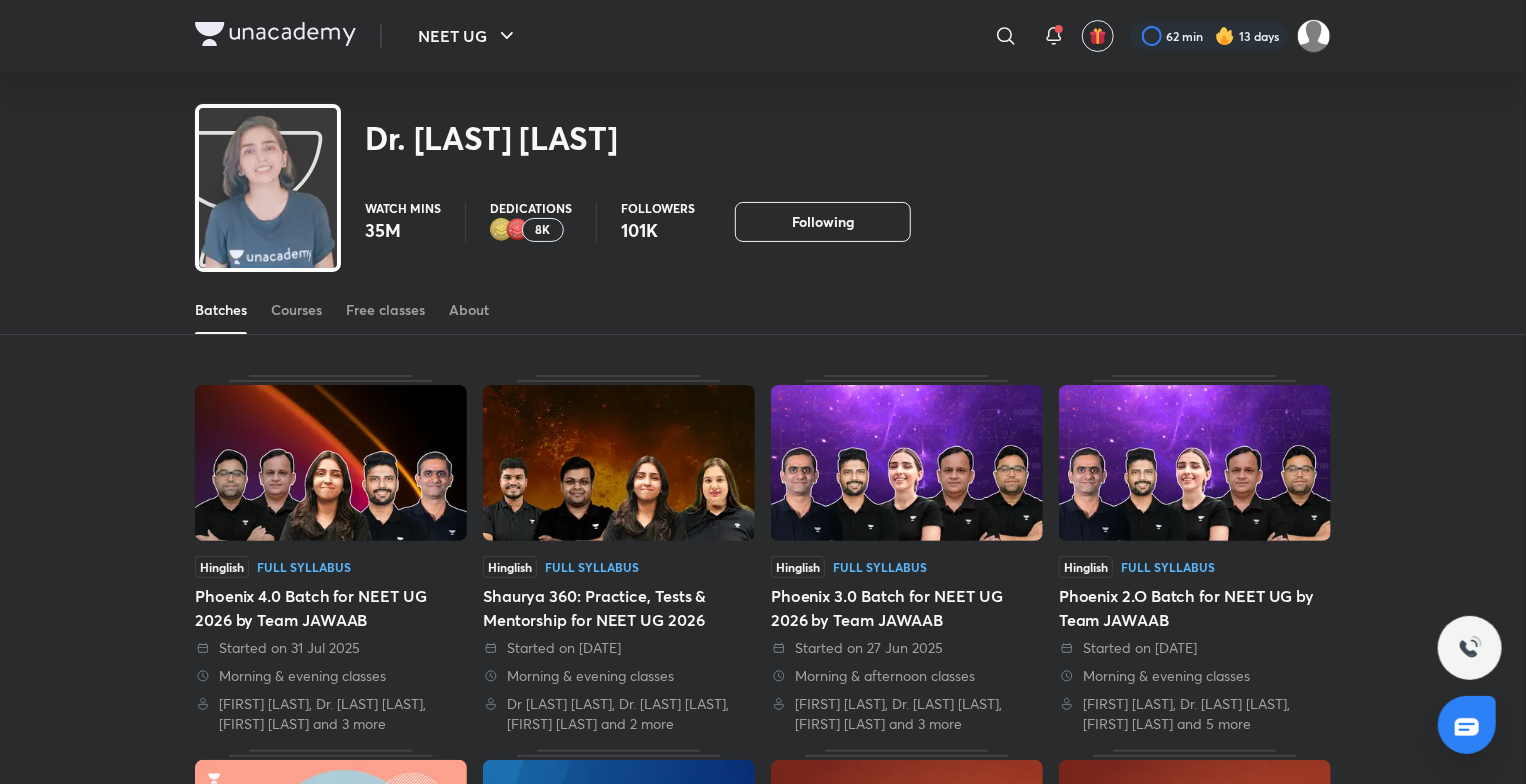 click at bounding box center [268, 194] 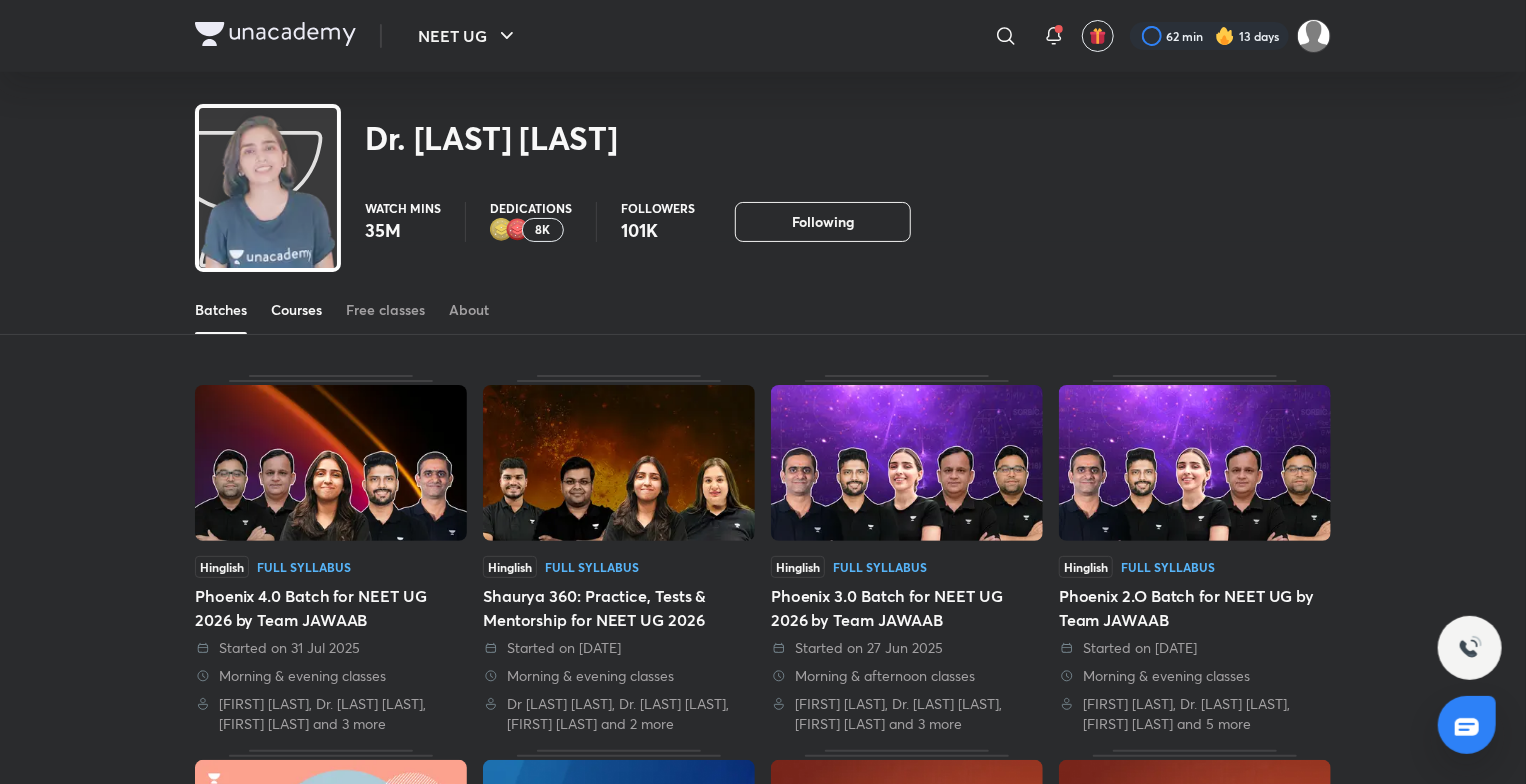 click on "Courses" at bounding box center (296, 310) 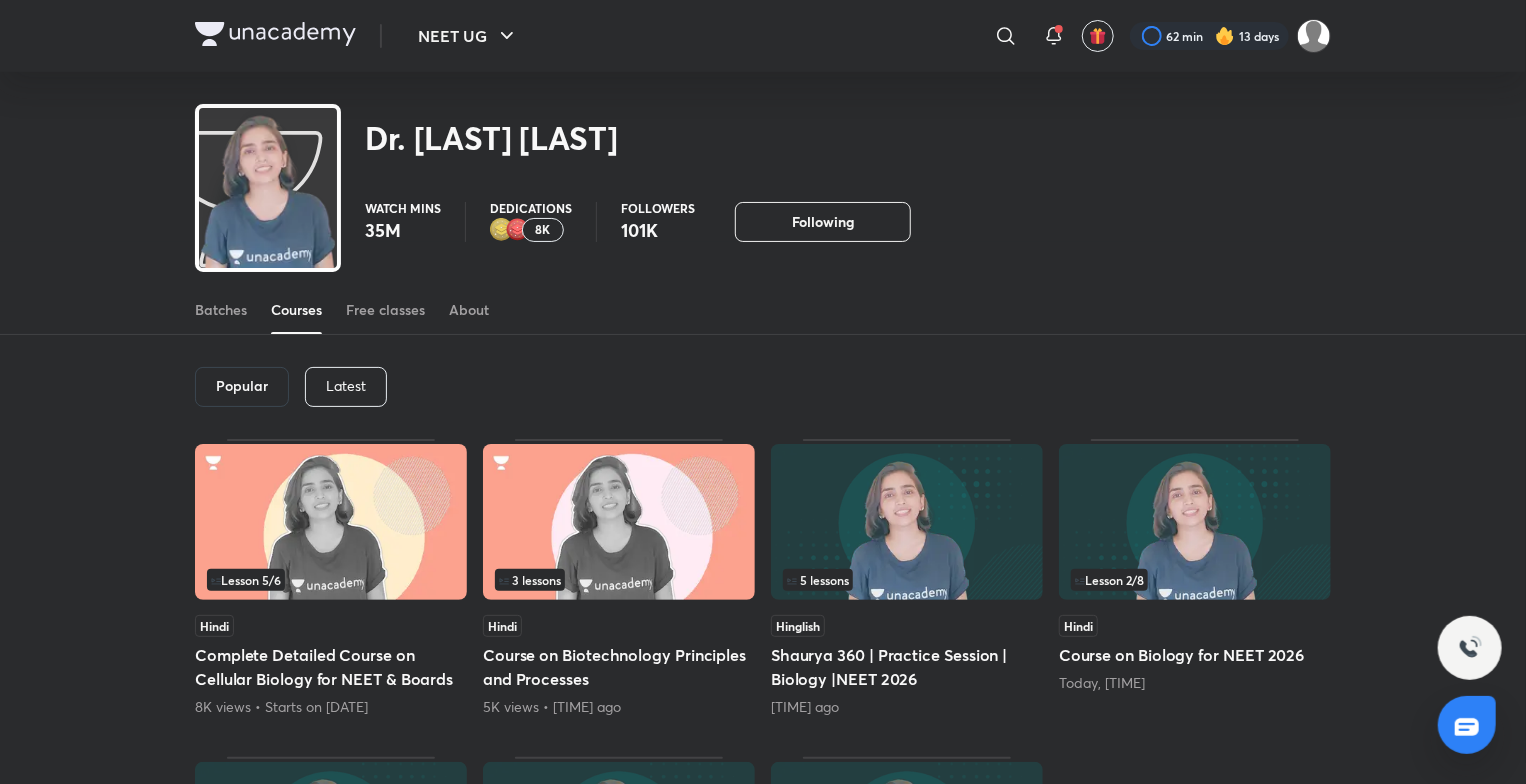 click on "Latest" at bounding box center [346, 386] 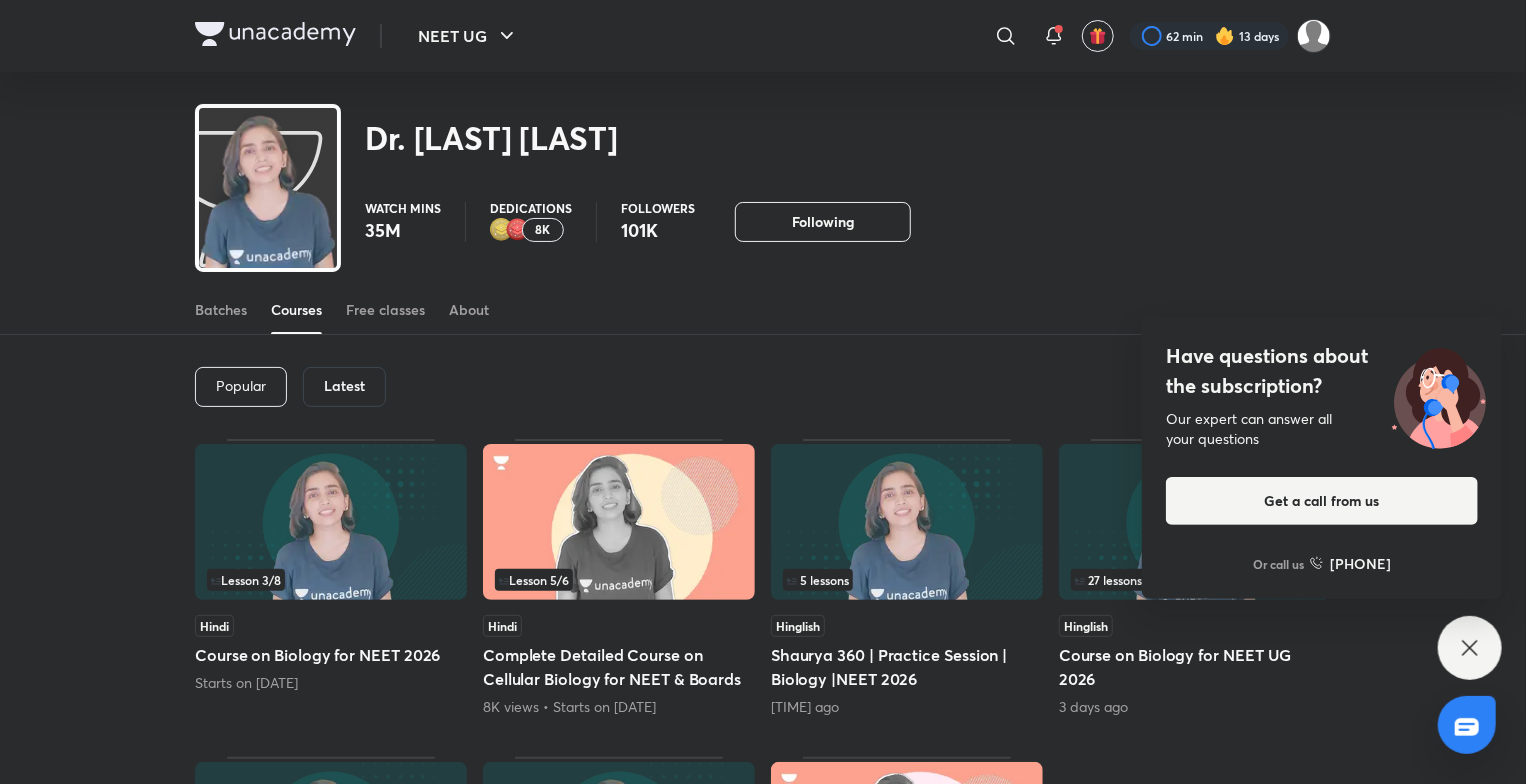 click on "Have questions about the subscription? Our expert can answer all your questions Get a call from us Or call us [PHONE]" at bounding box center (1470, 648) 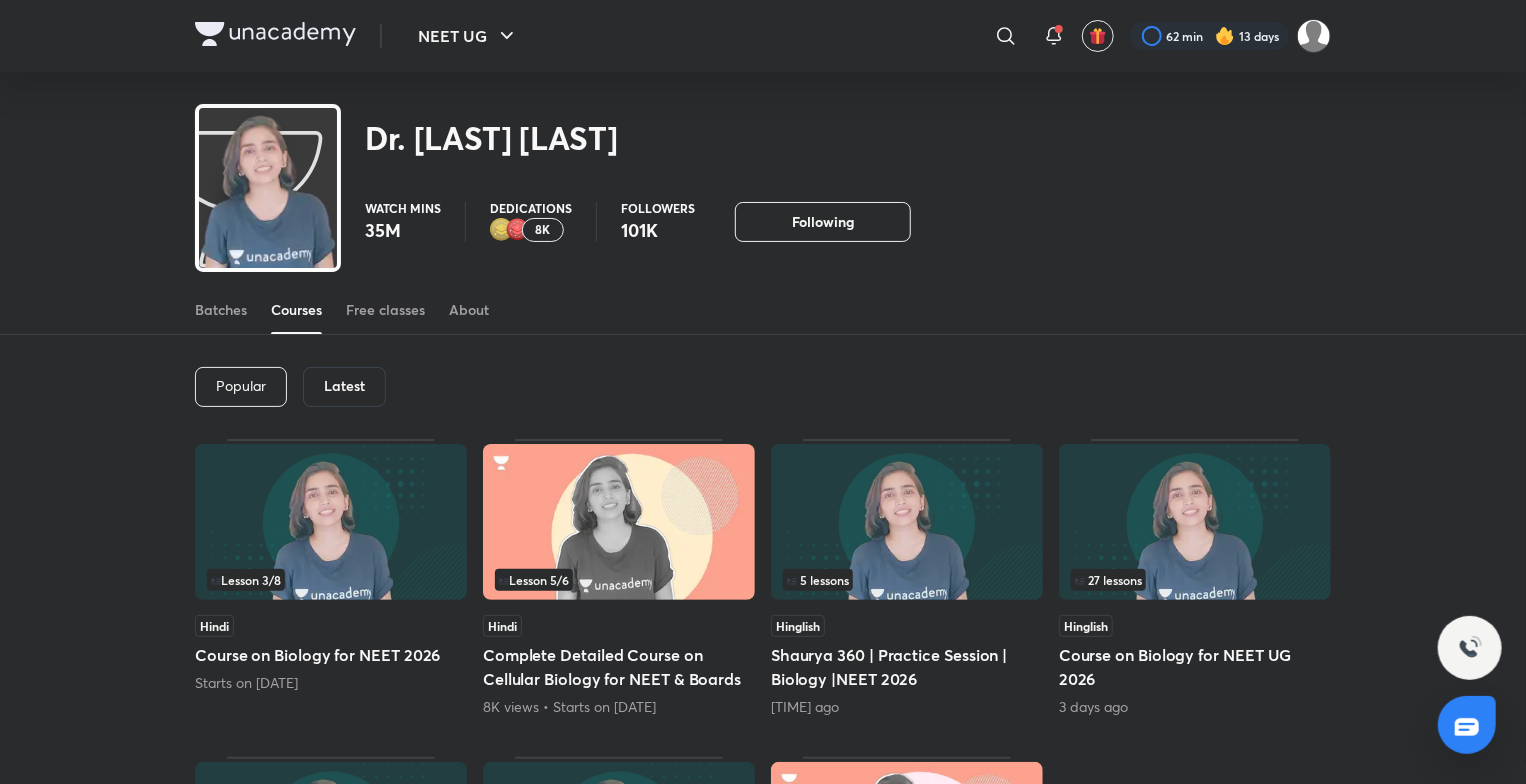 click on "Lesson   3 / 8" at bounding box center [246, 580] 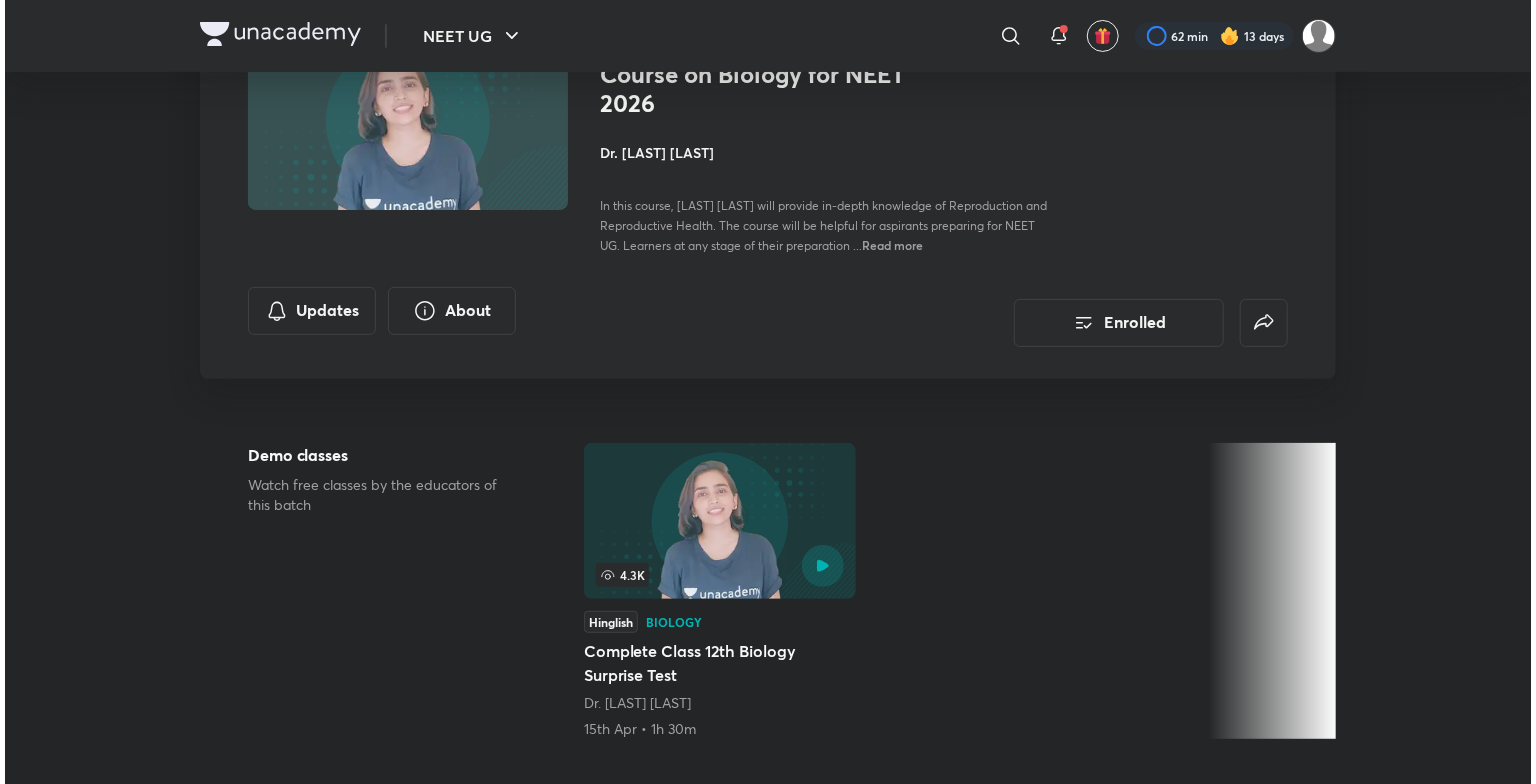 scroll, scrollTop: 0, scrollLeft: 0, axis: both 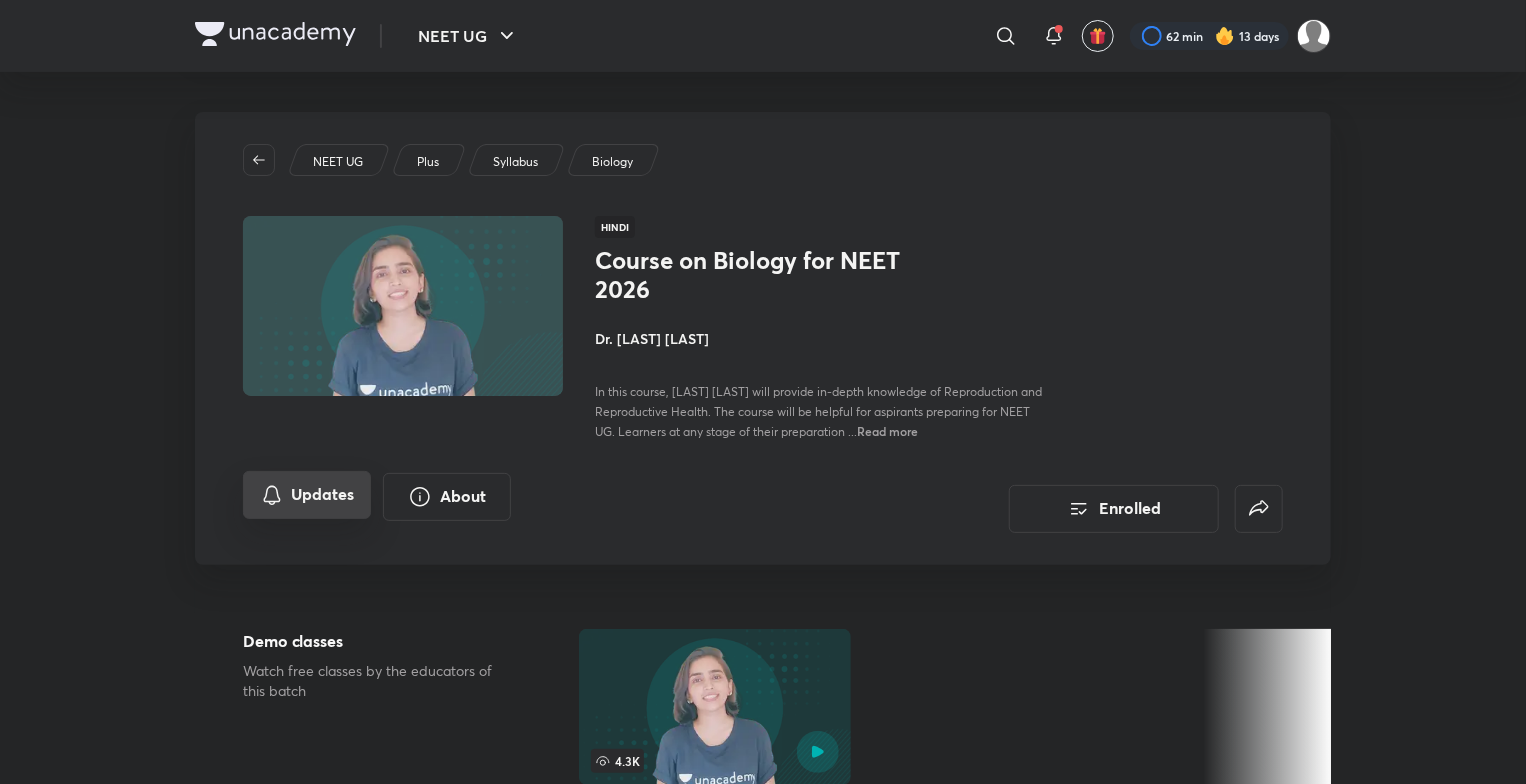click on "Updates" at bounding box center [307, 495] 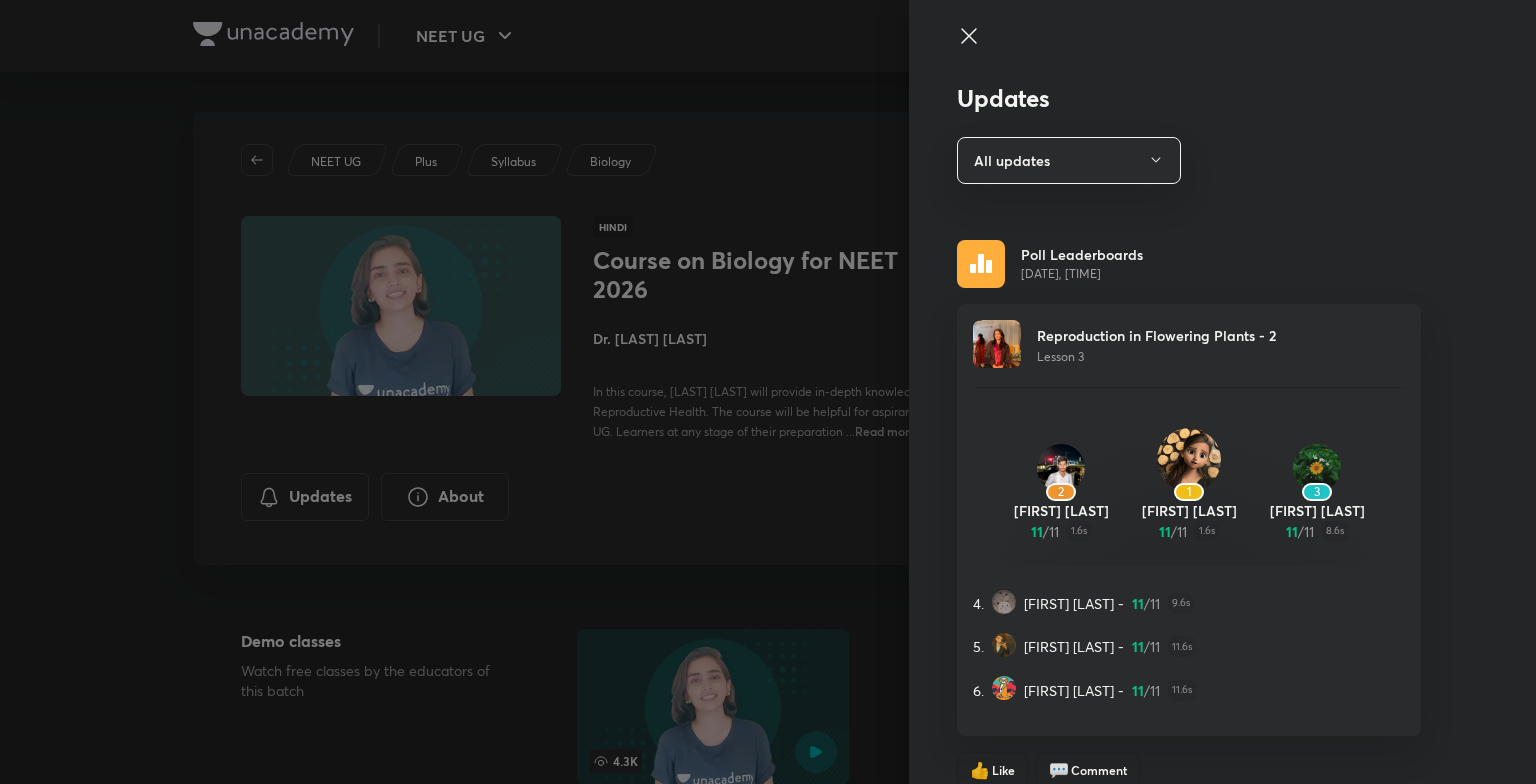 scroll, scrollTop: 26, scrollLeft: 0, axis: vertical 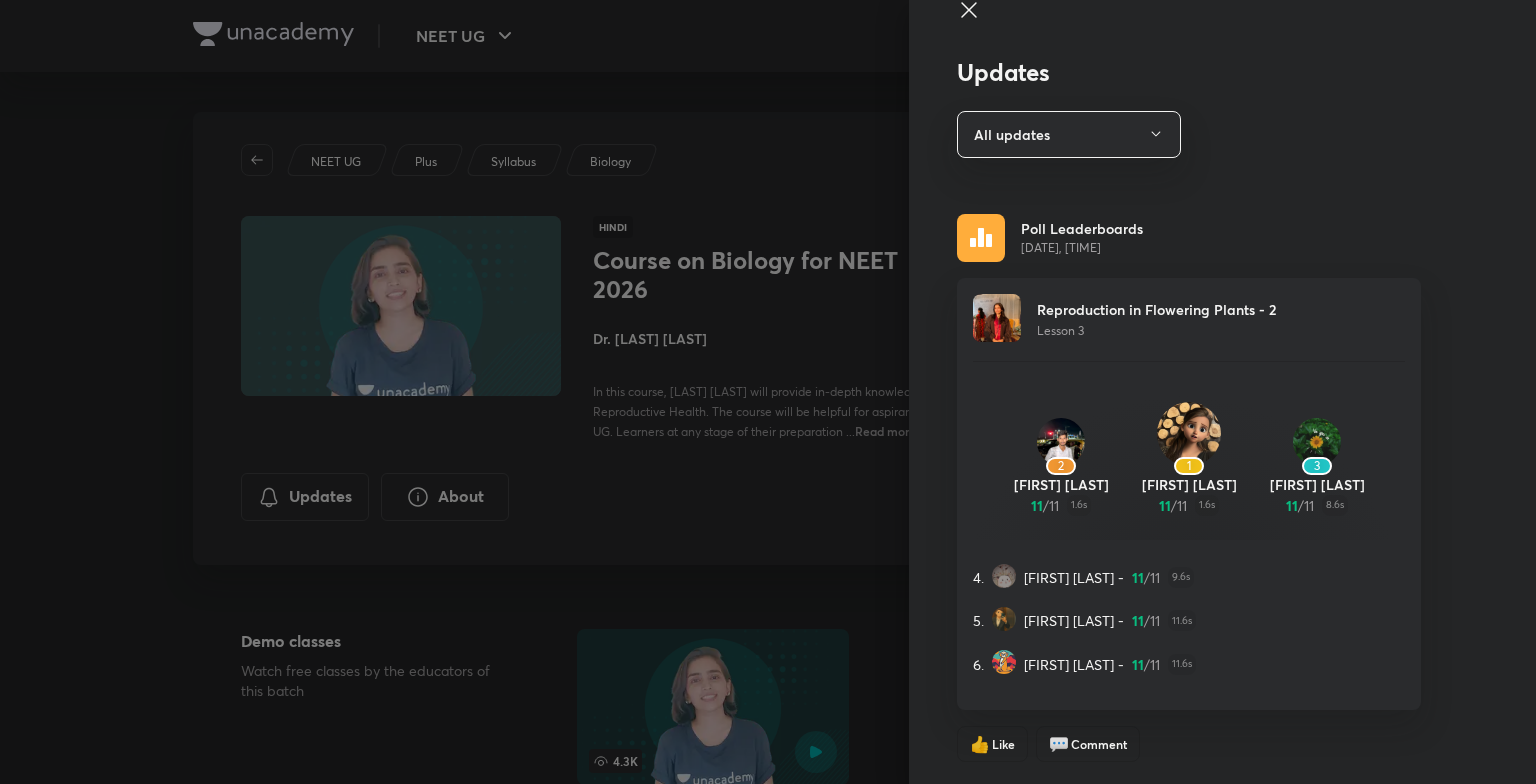 click at bounding box center [981, 238] 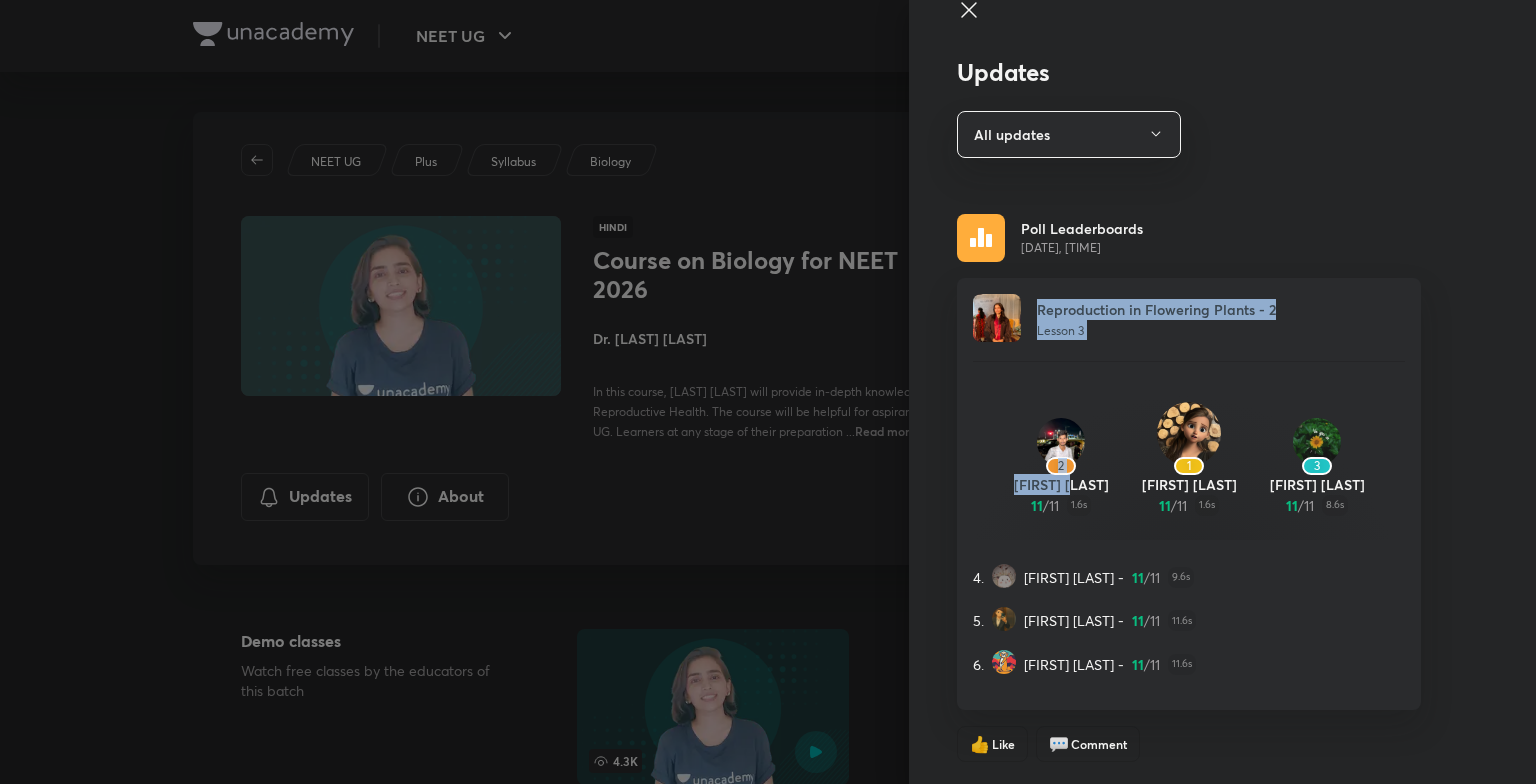 drag, startPoint x: 1039, startPoint y: 355, endPoint x: 1104, endPoint y: 466, distance: 128.63126 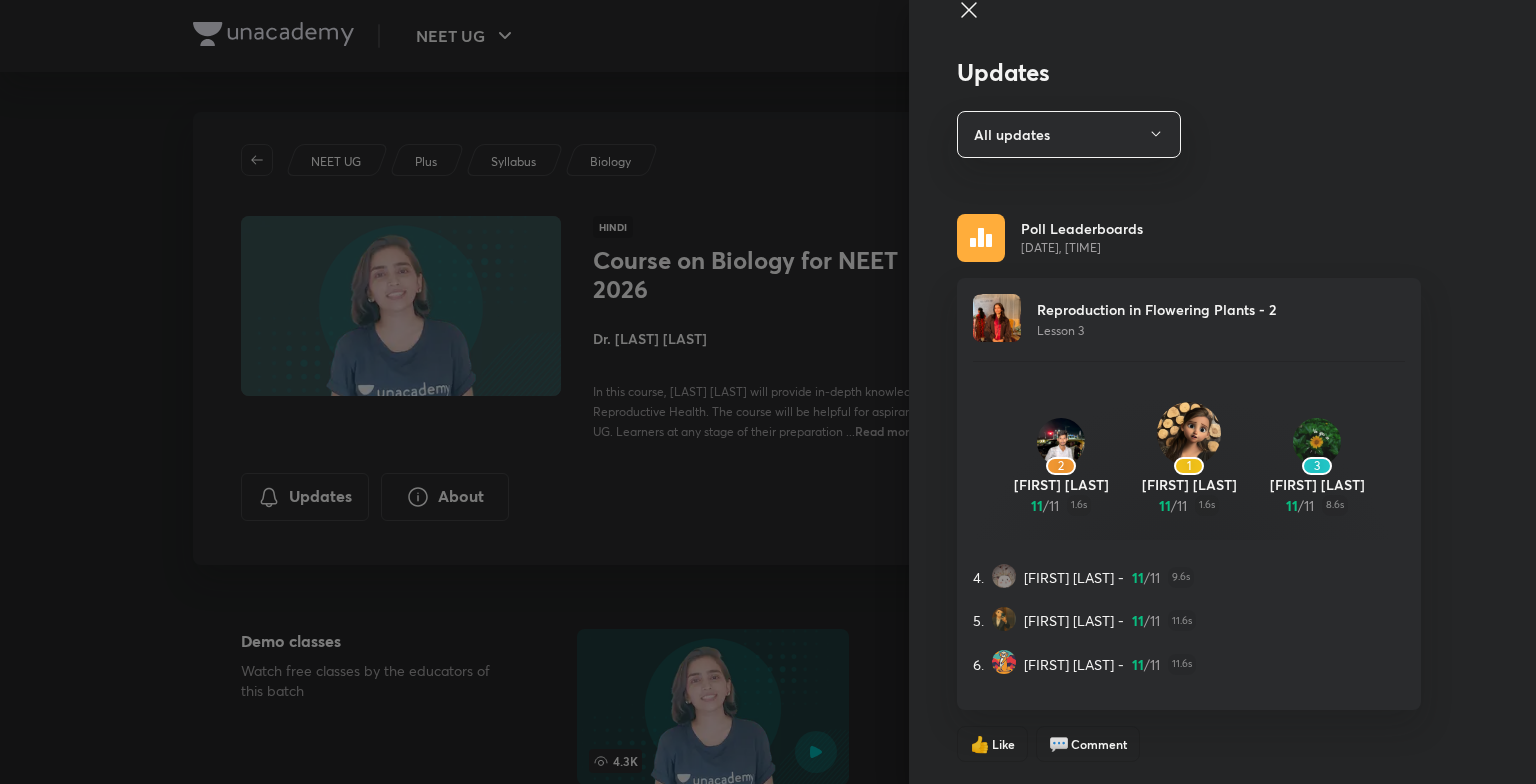 click on "💬 Comment" at bounding box center (1088, 744) 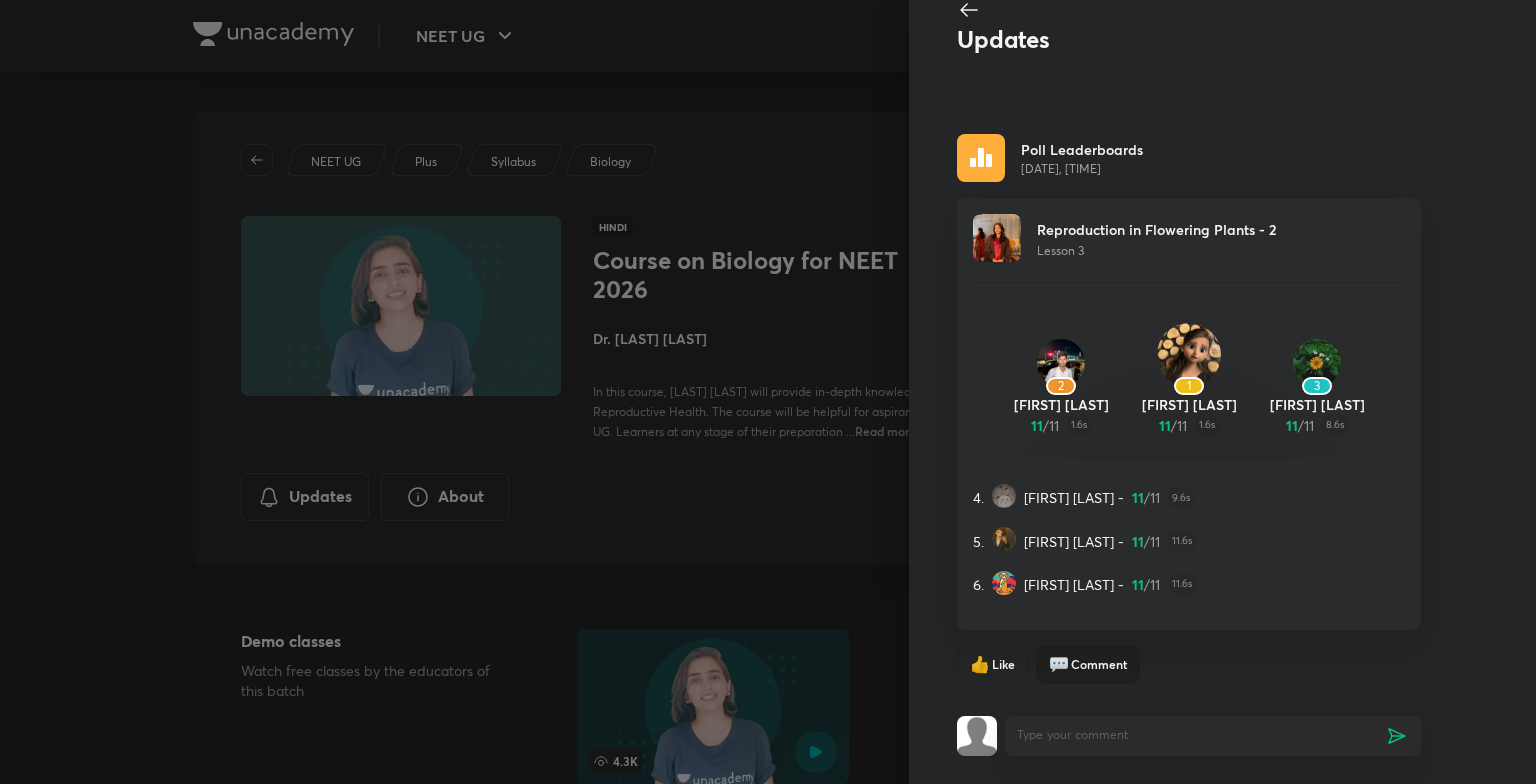 scroll, scrollTop: 23, scrollLeft: 0, axis: vertical 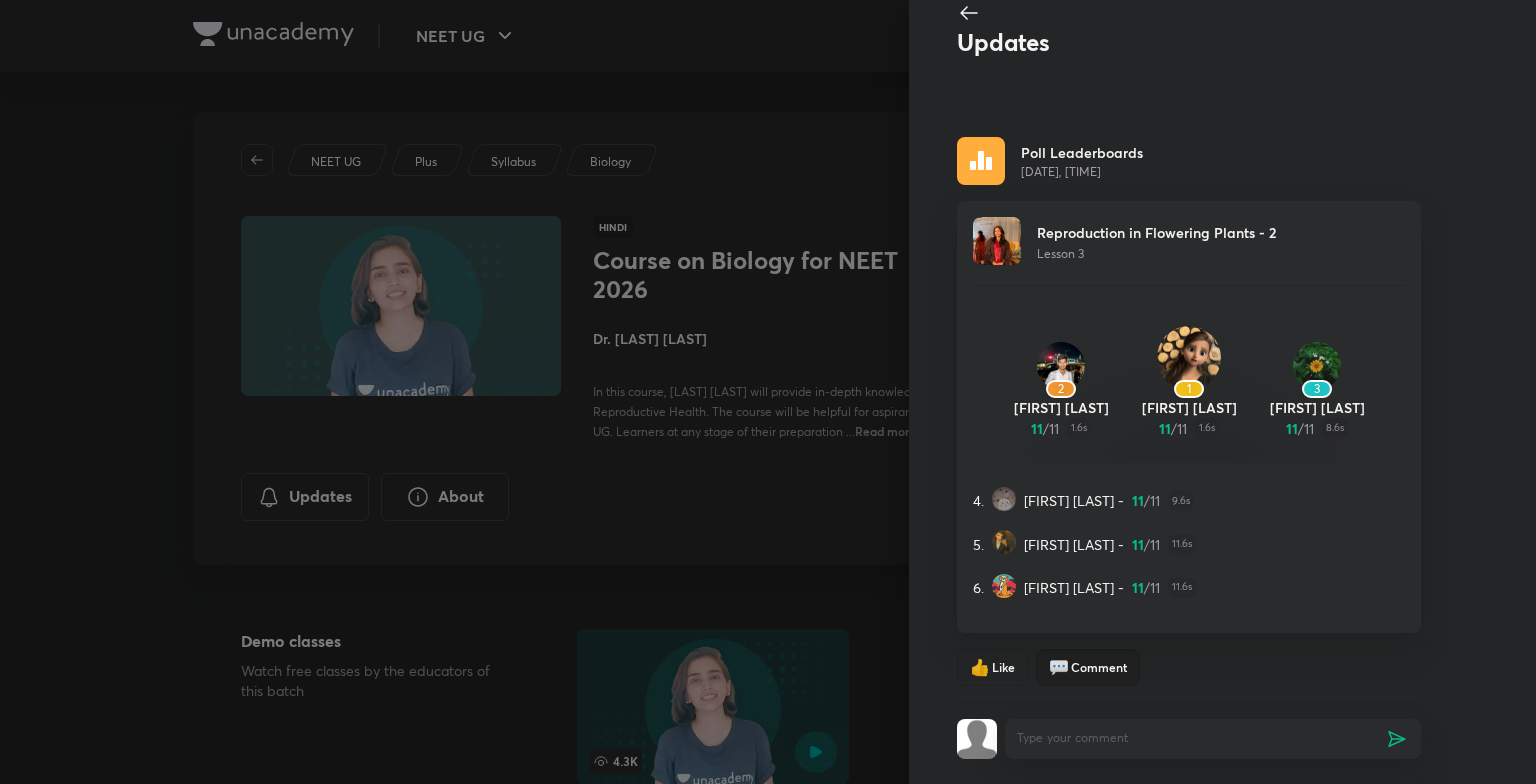click on "Comment" at bounding box center [1099, 667] 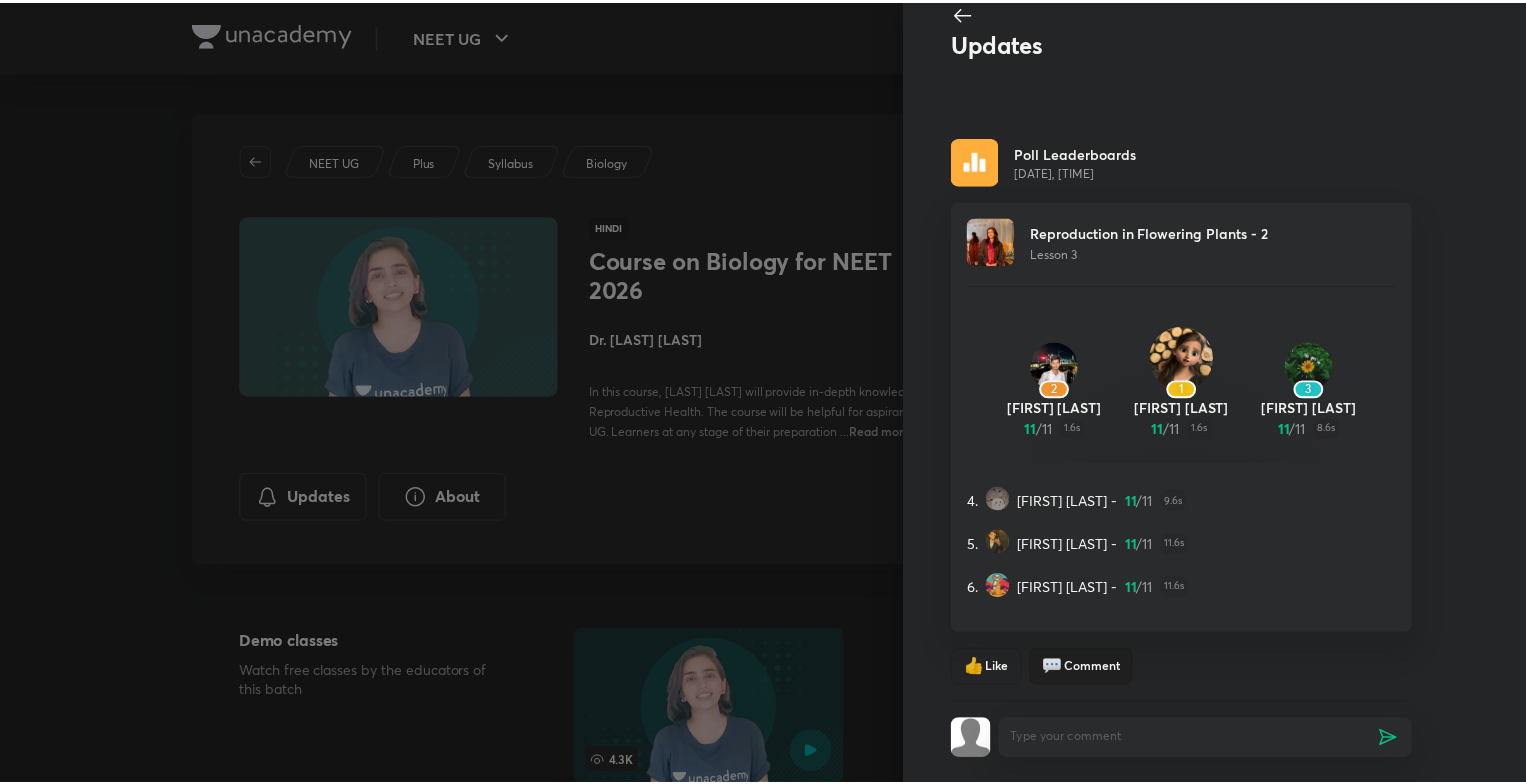 scroll, scrollTop: 26, scrollLeft: 0, axis: vertical 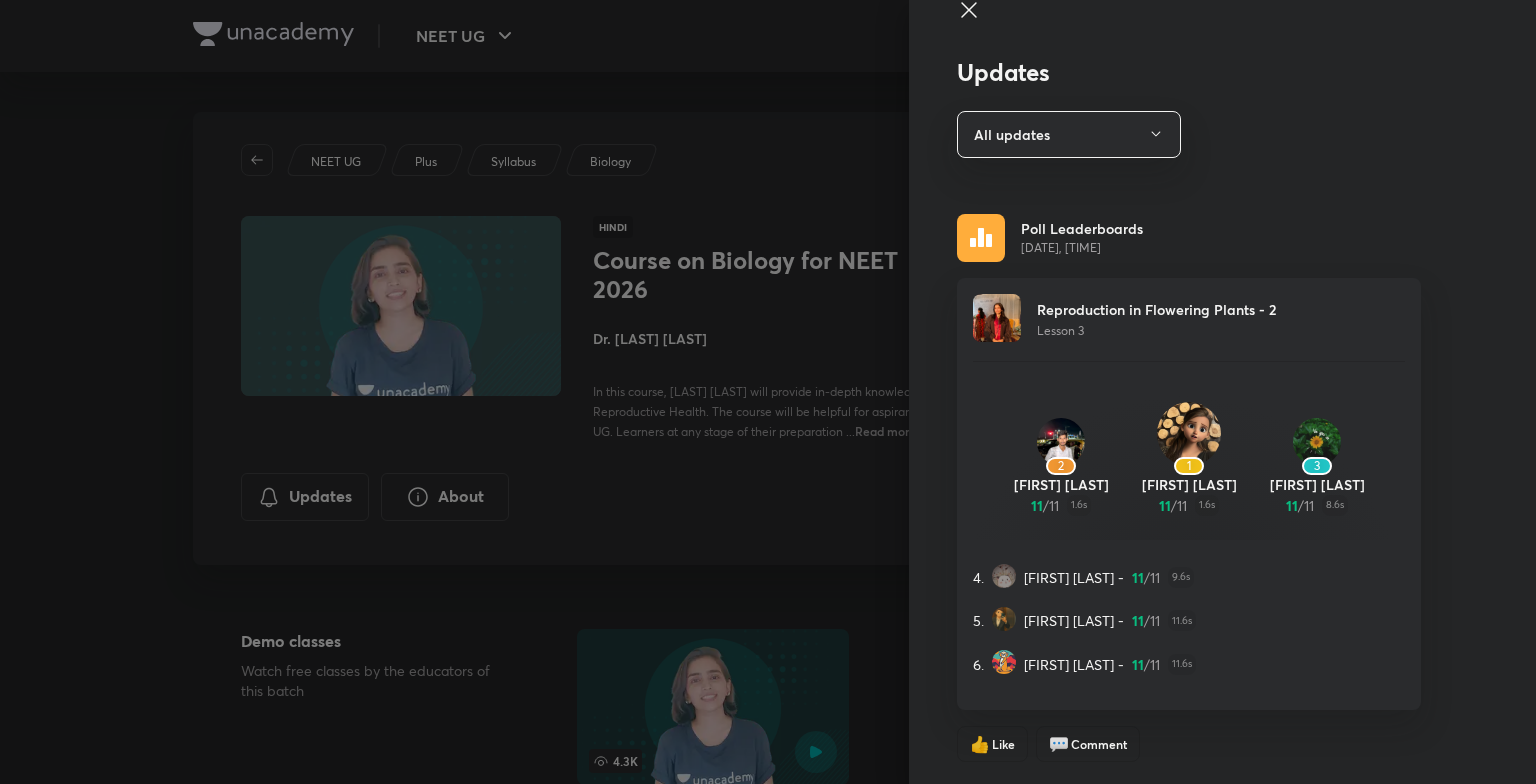 click 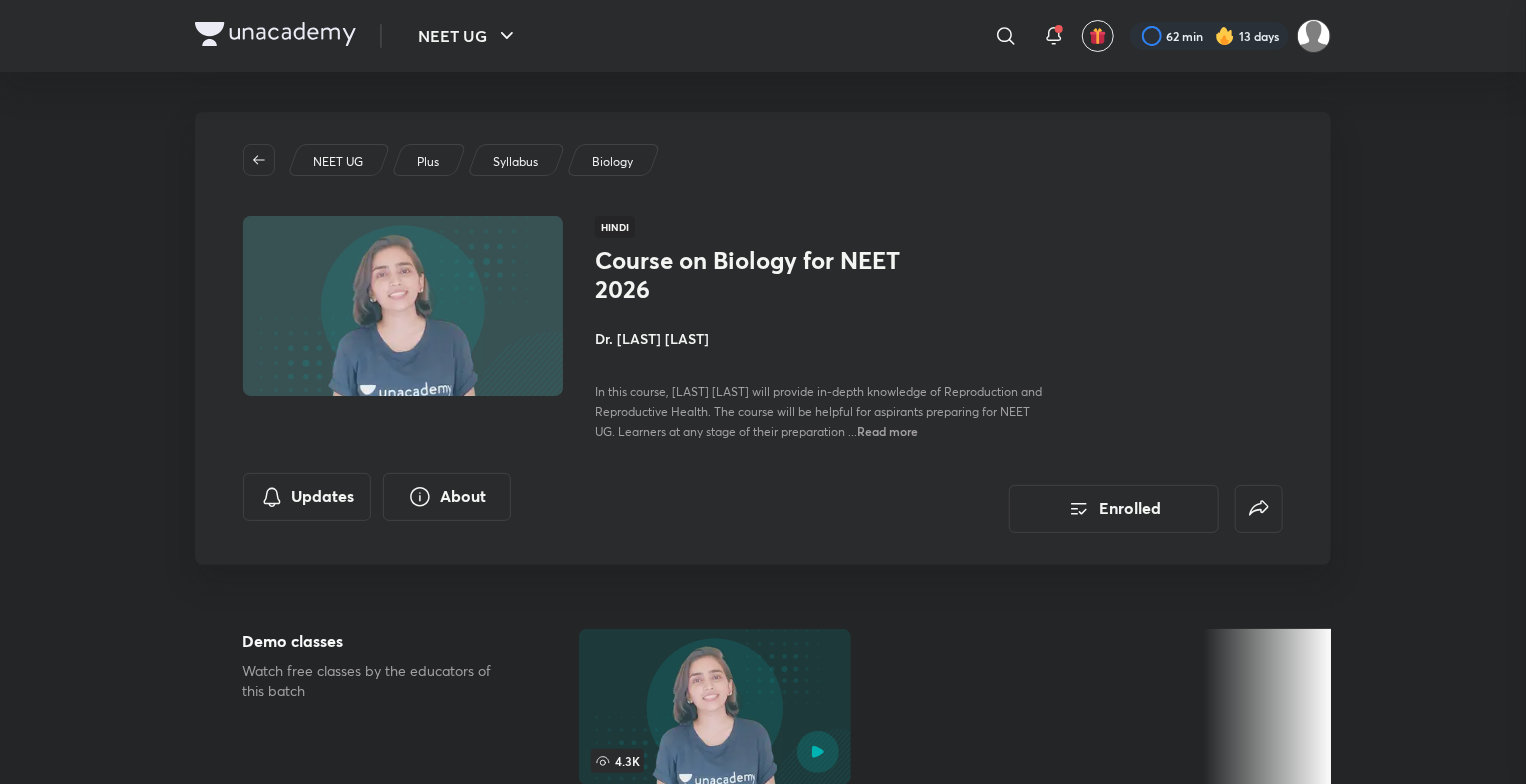 scroll, scrollTop: 0, scrollLeft: 0, axis: both 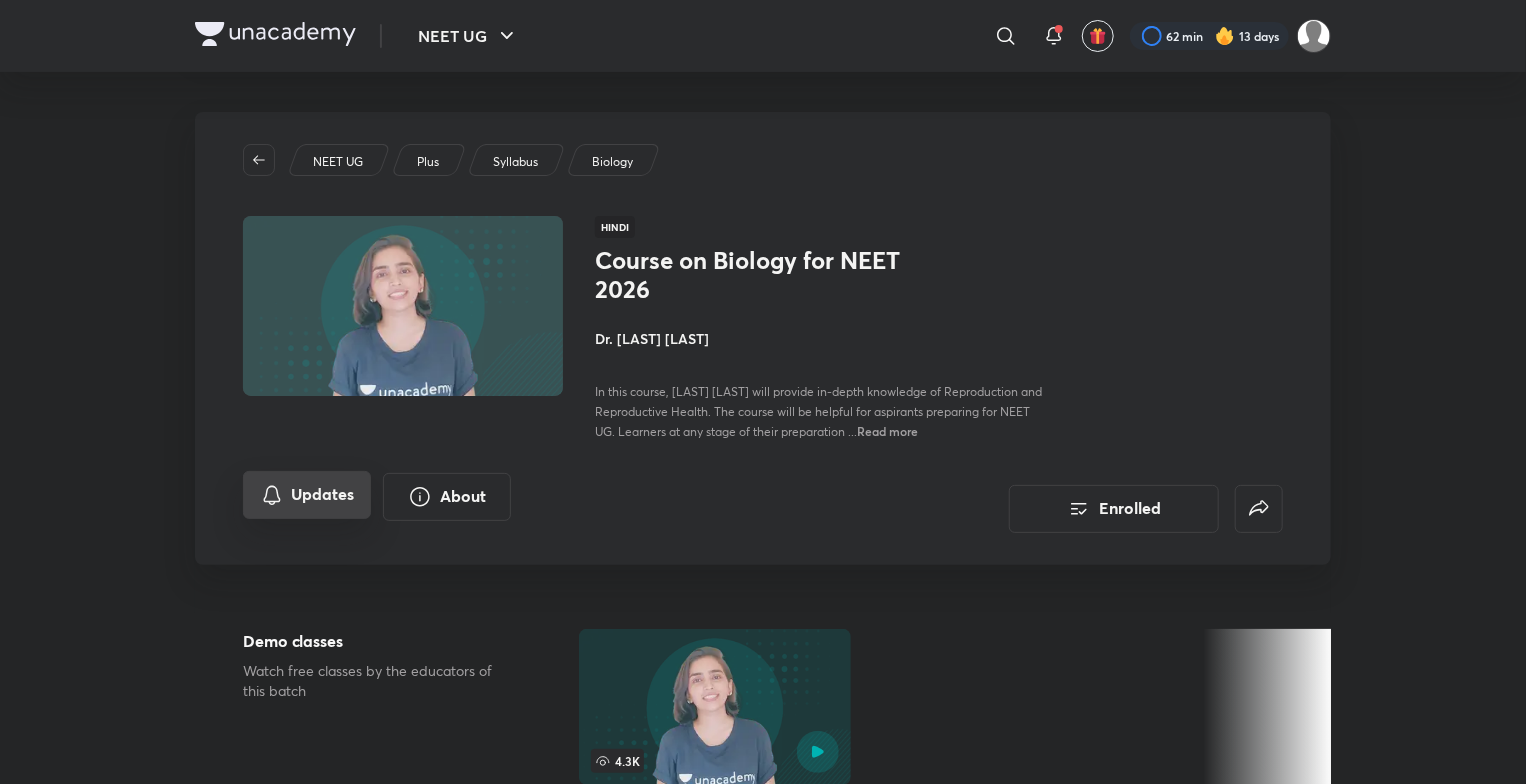 click on "Updates" at bounding box center (307, 495) 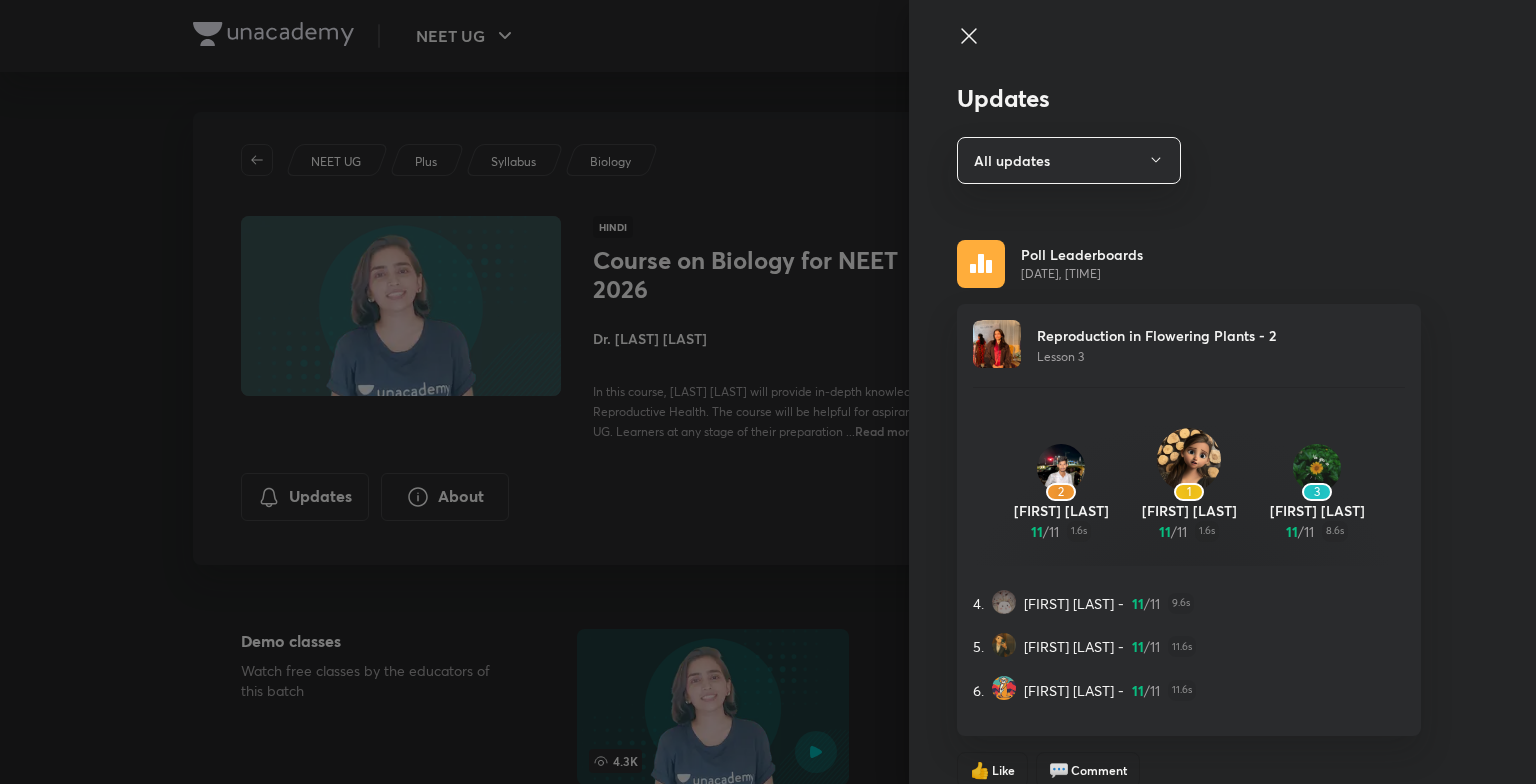 click at bounding box center (768, 392) 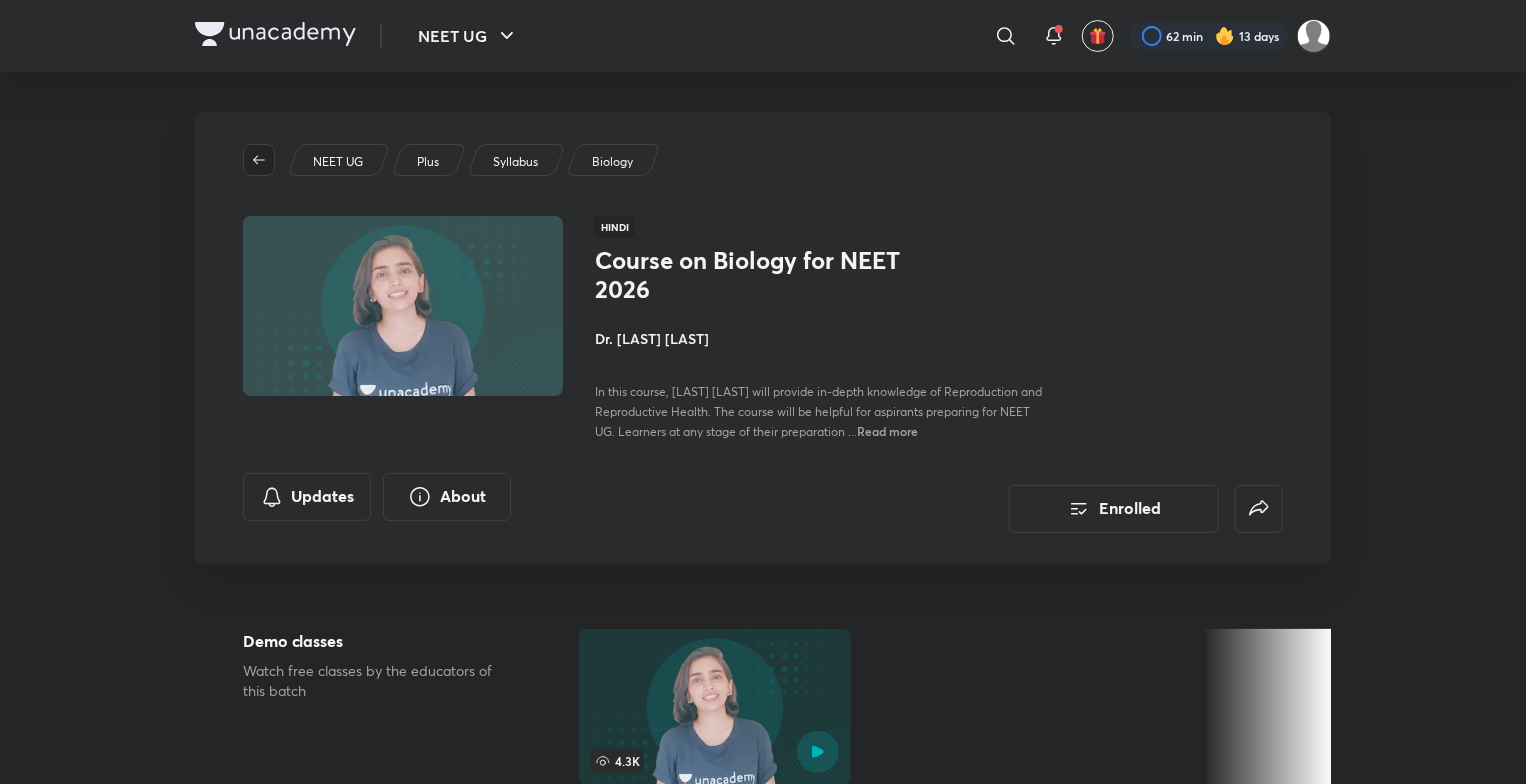 click 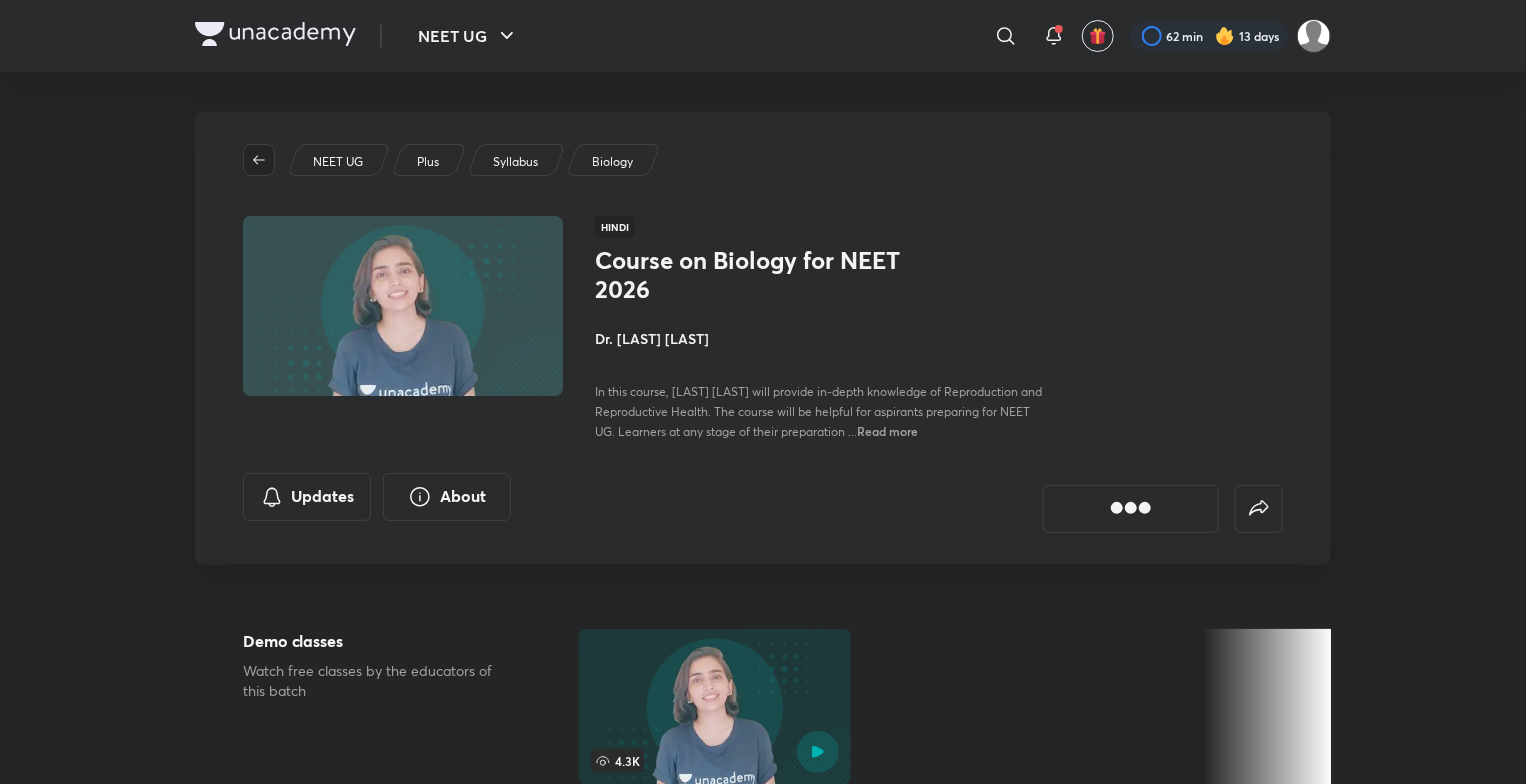 click 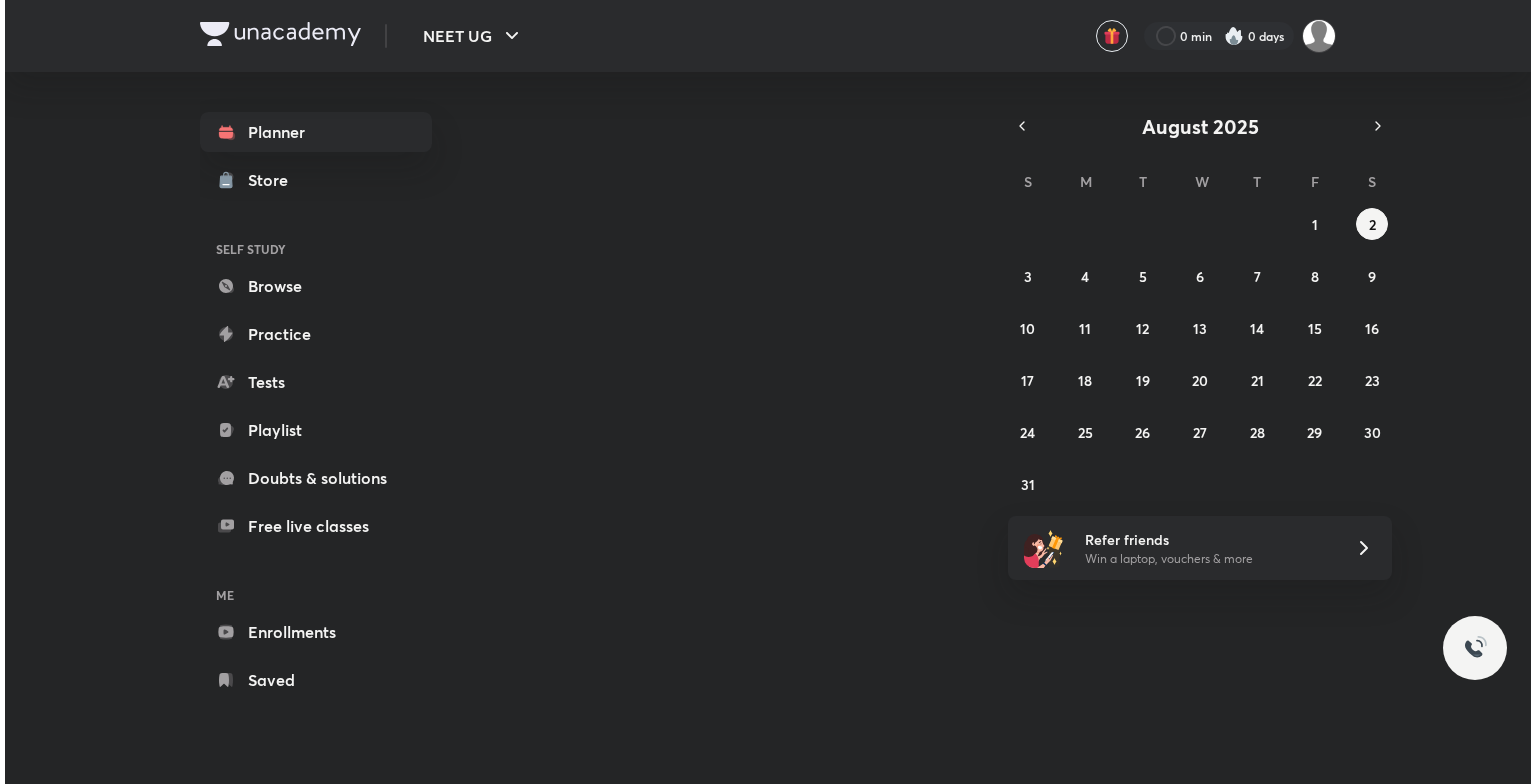 scroll, scrollTop: 0, scrollLeft: 0, axis: both 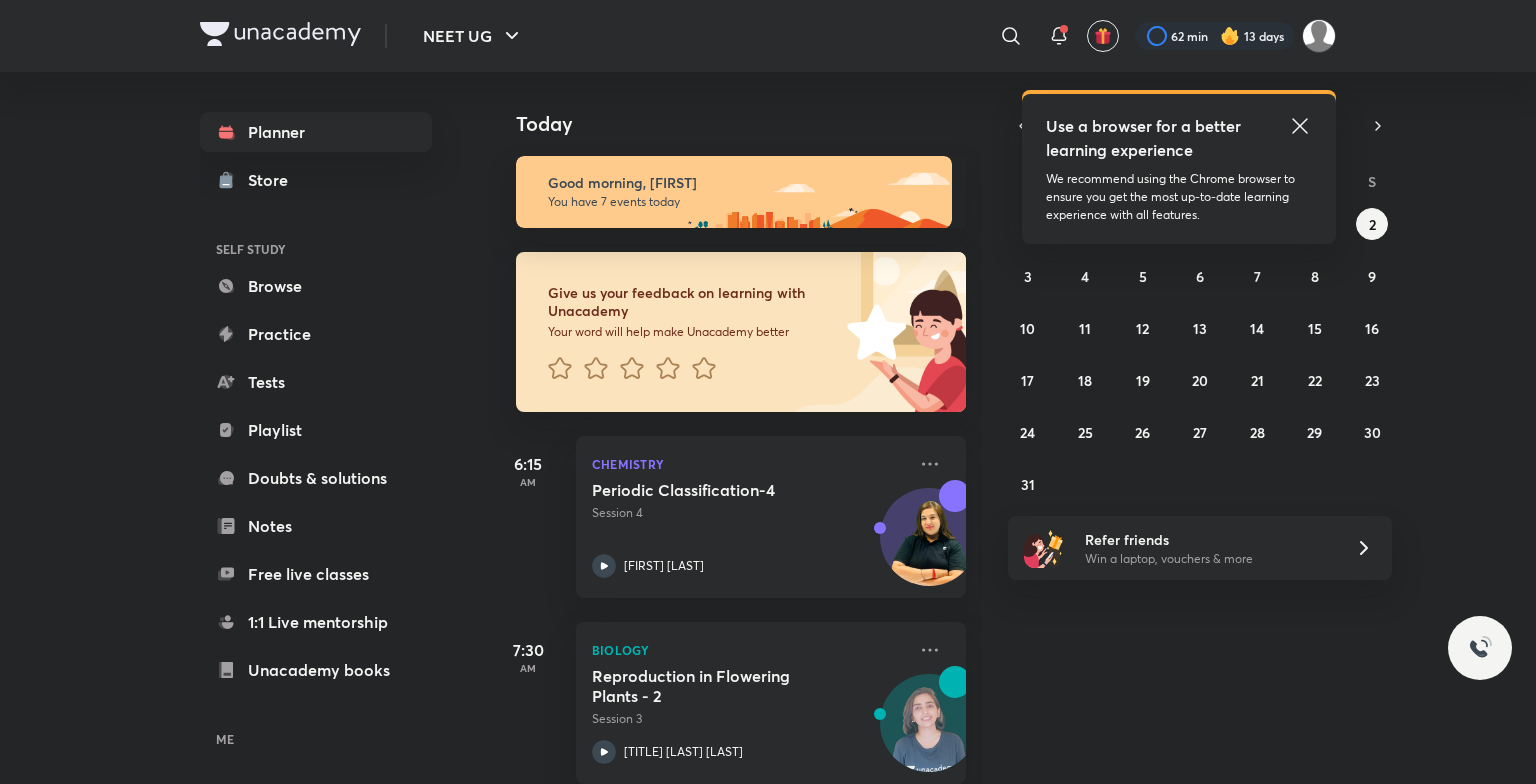 click 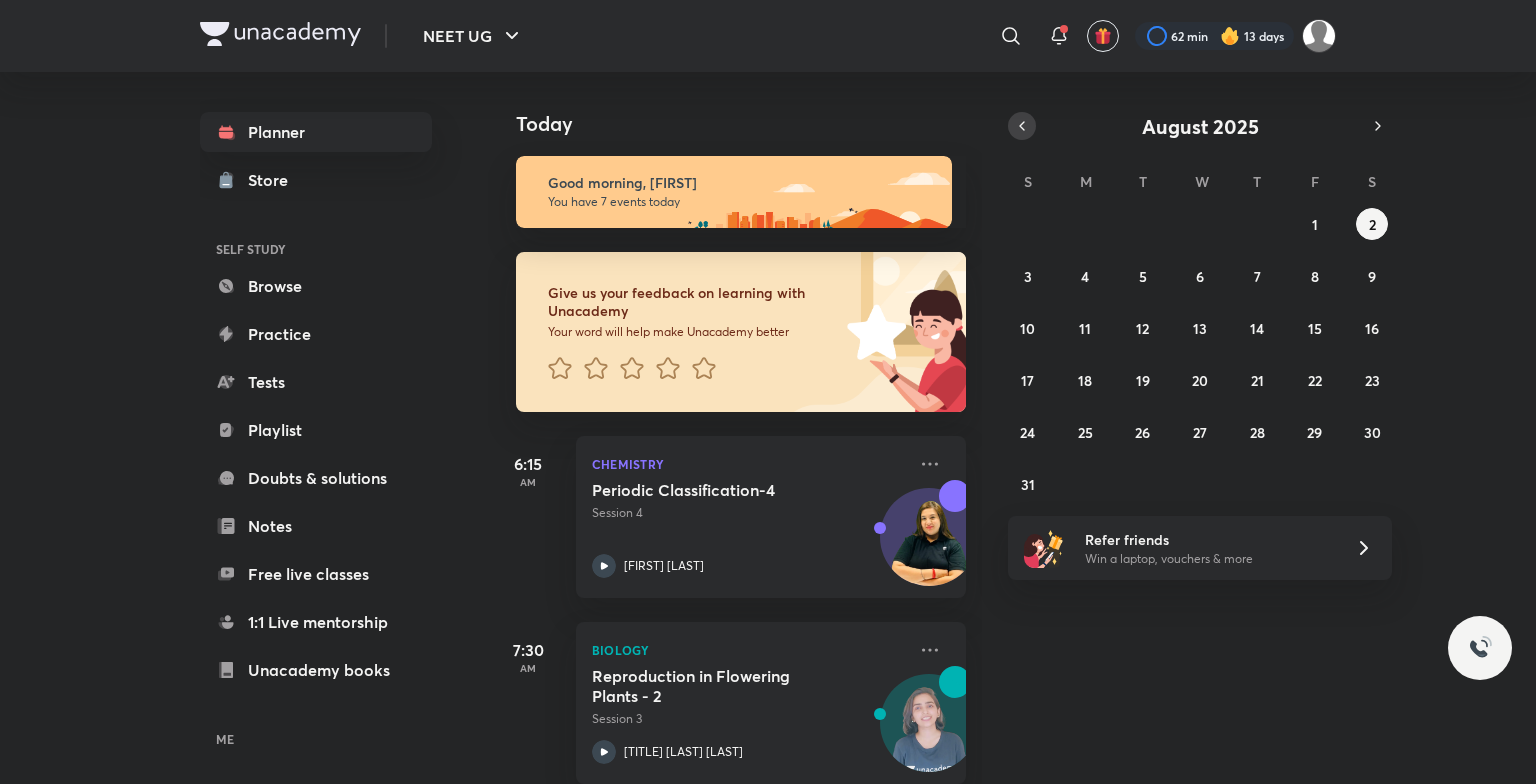 click 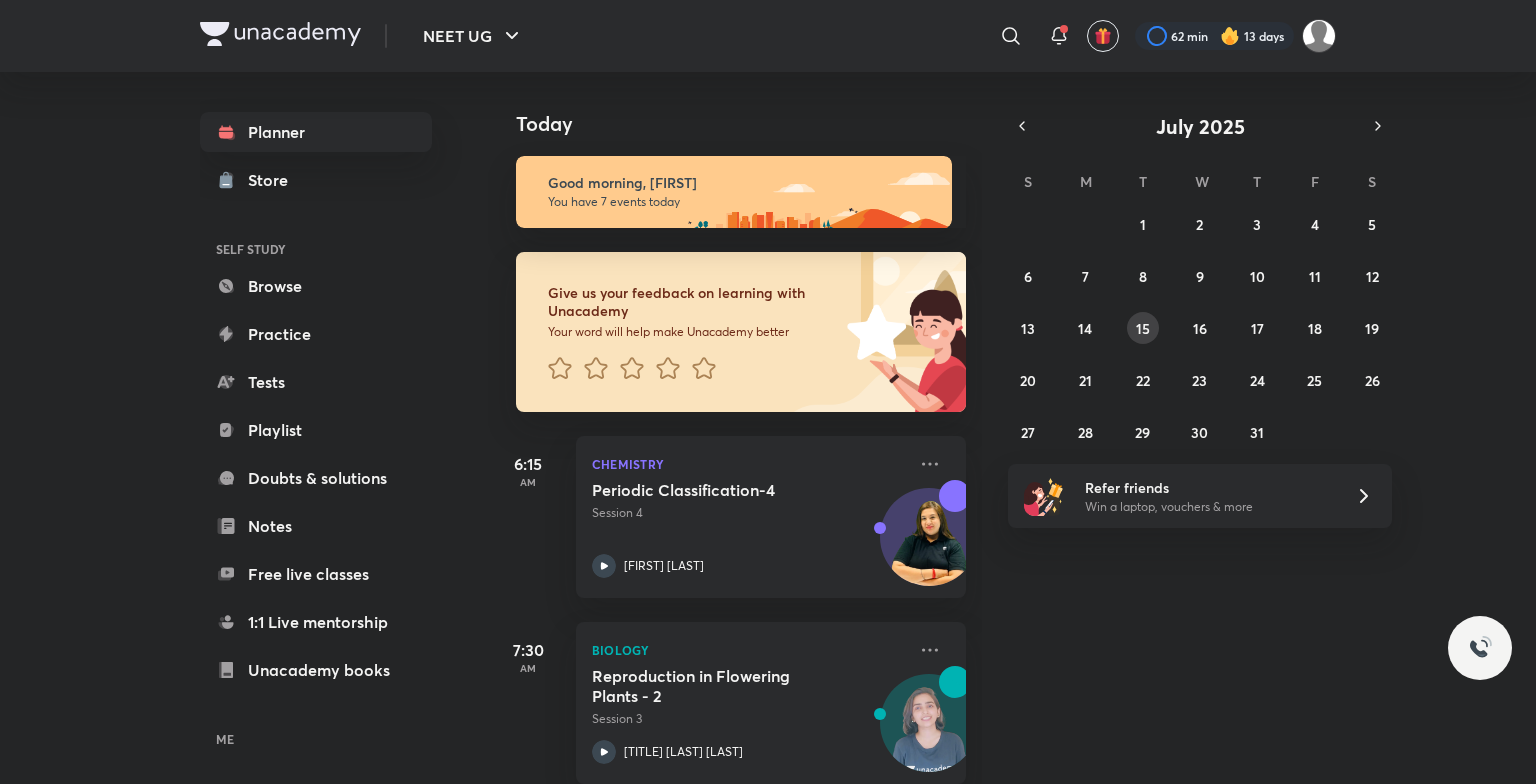 click on "15" at bounding box center [1143, 328] 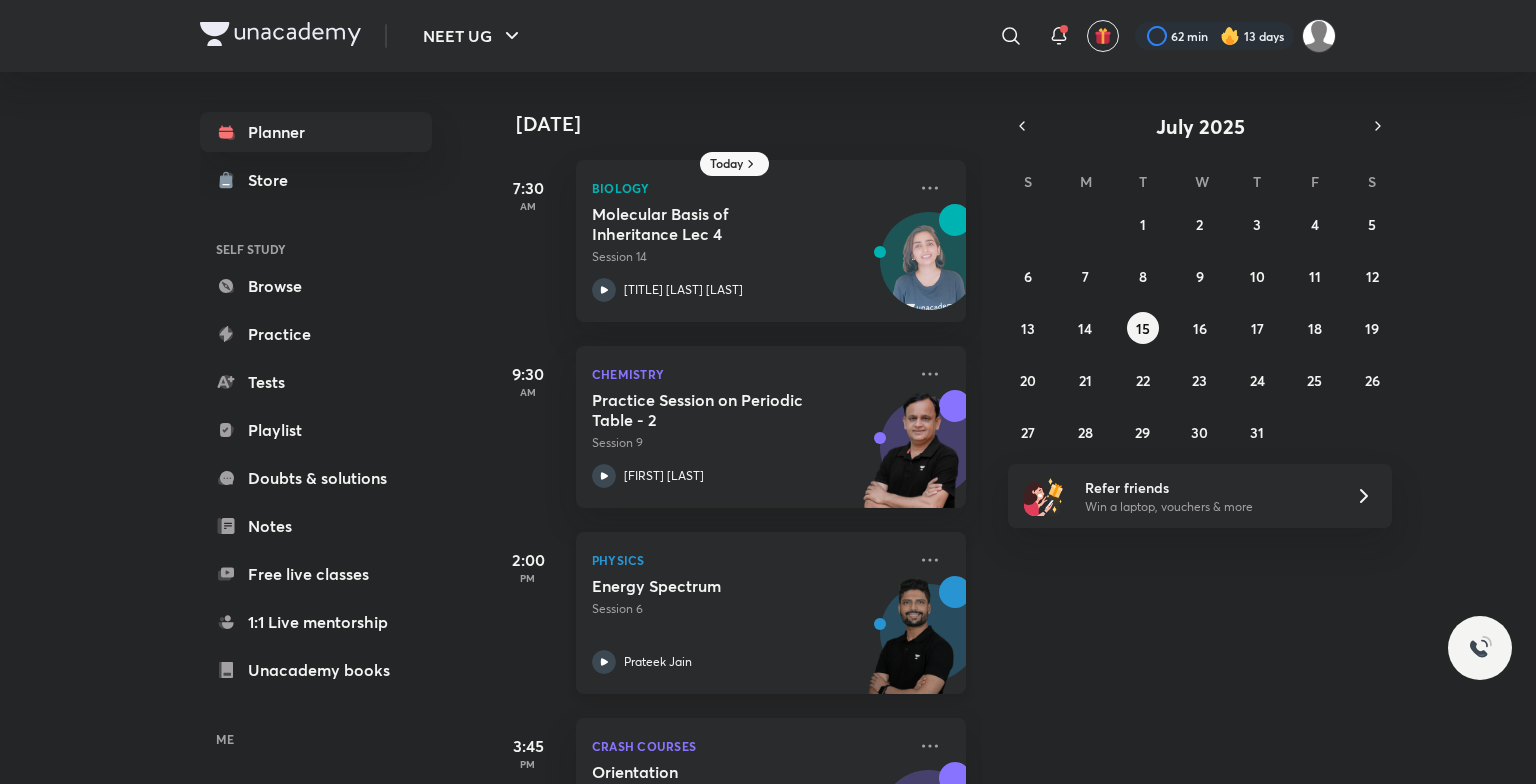 click at bounding box center [911, 645] 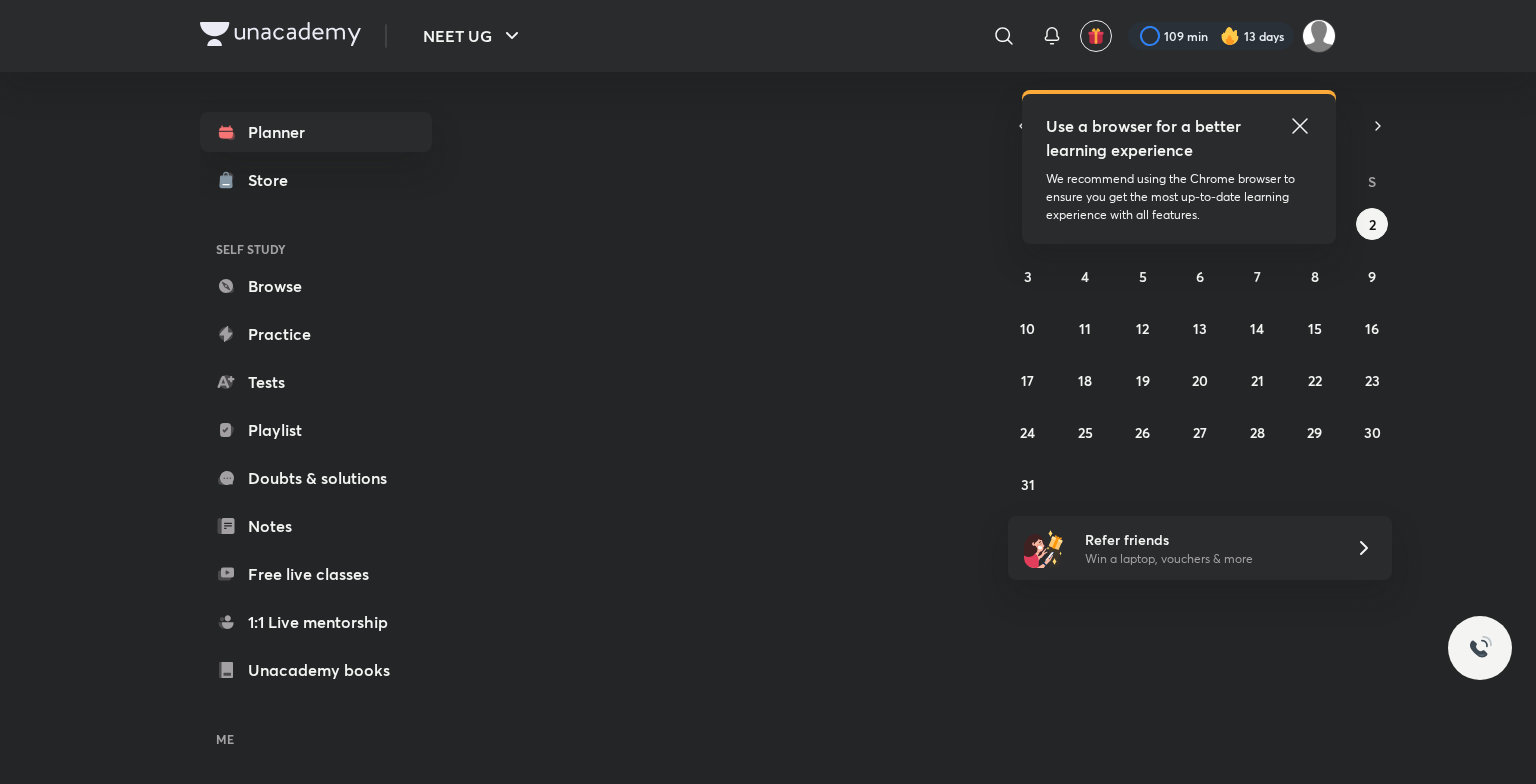 scroll, scrollTop: 0, scrollLeft: 0, axis: both 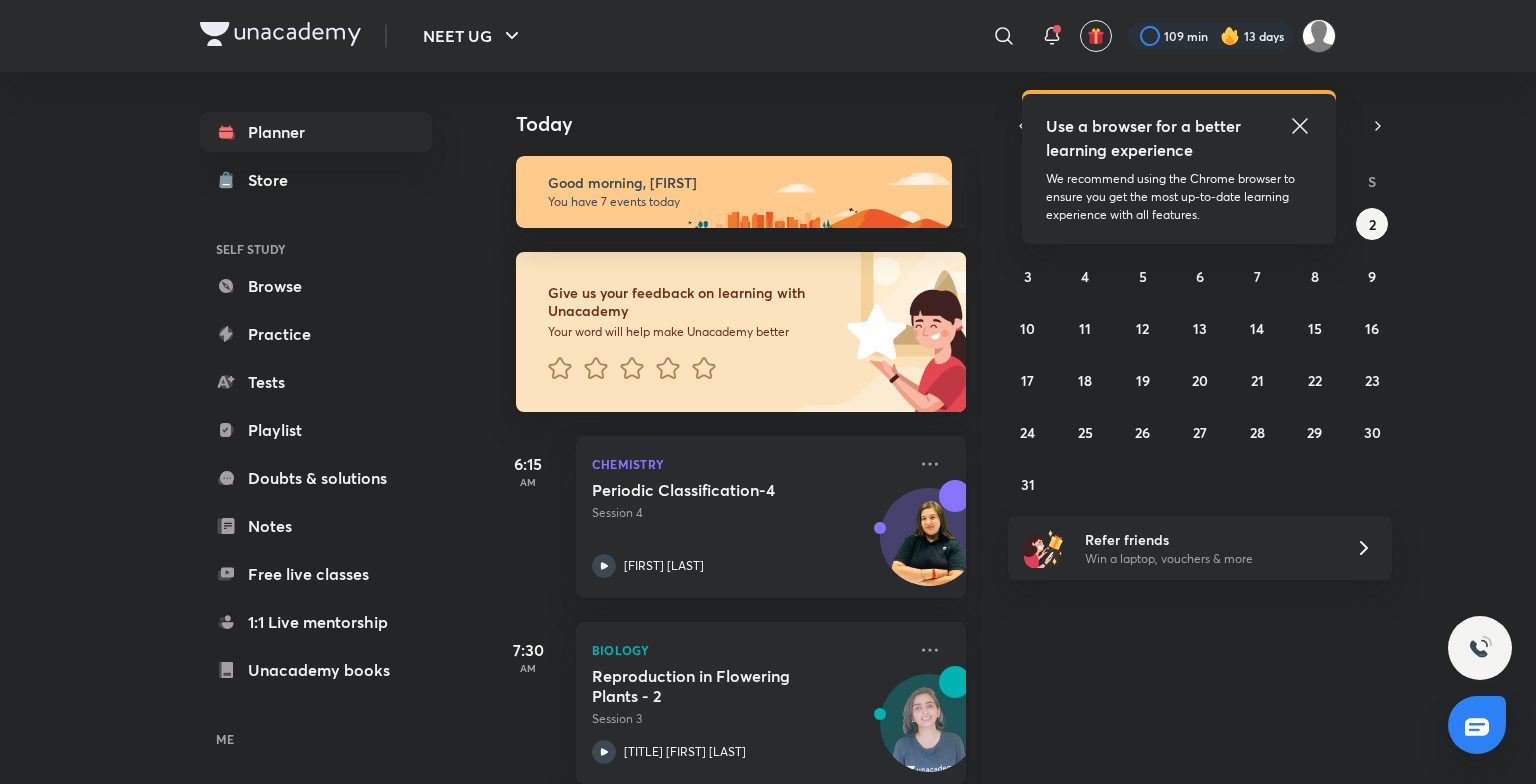 click 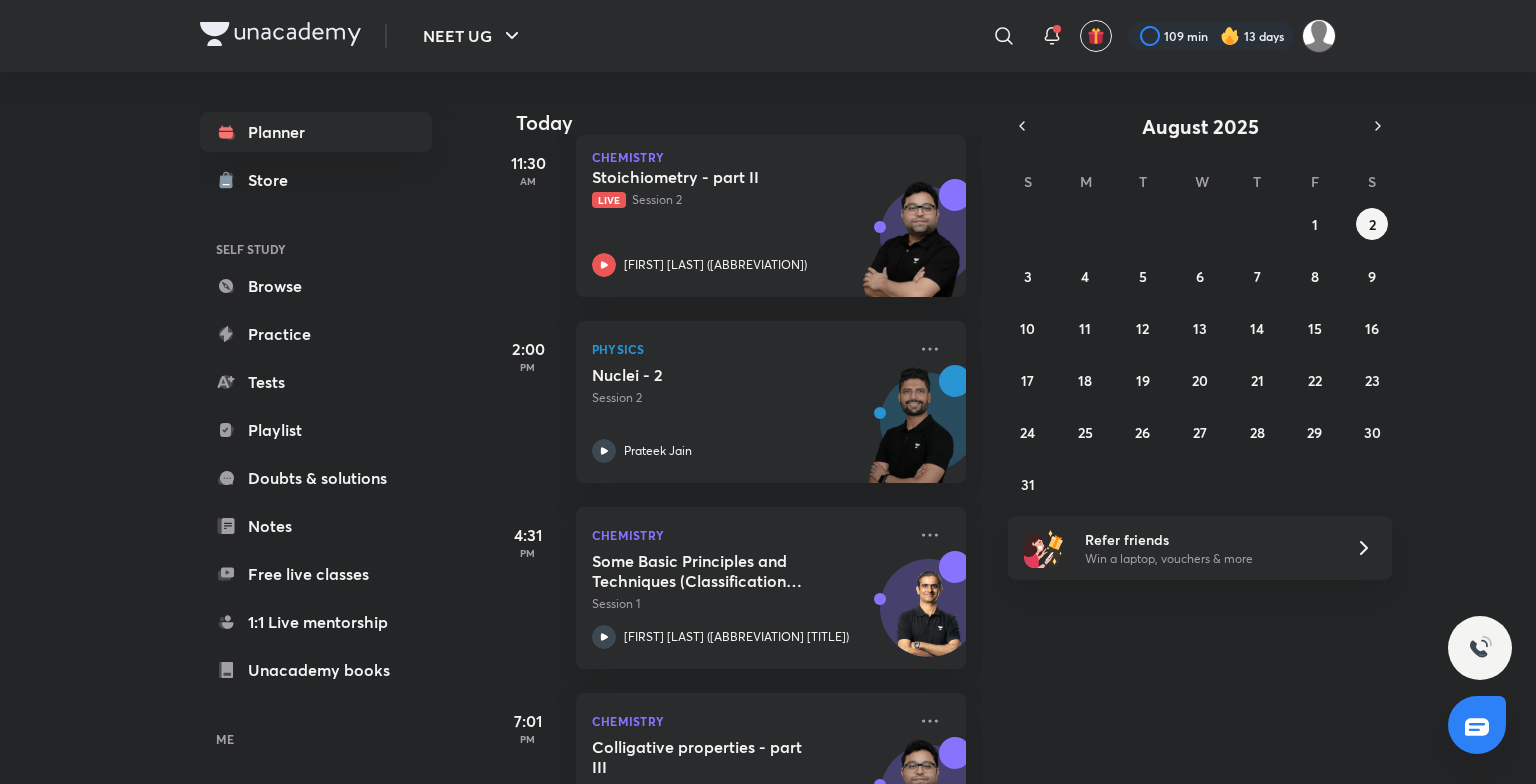 scroll, scrollTop: 961, scrollLeft: 0, axis: vertical 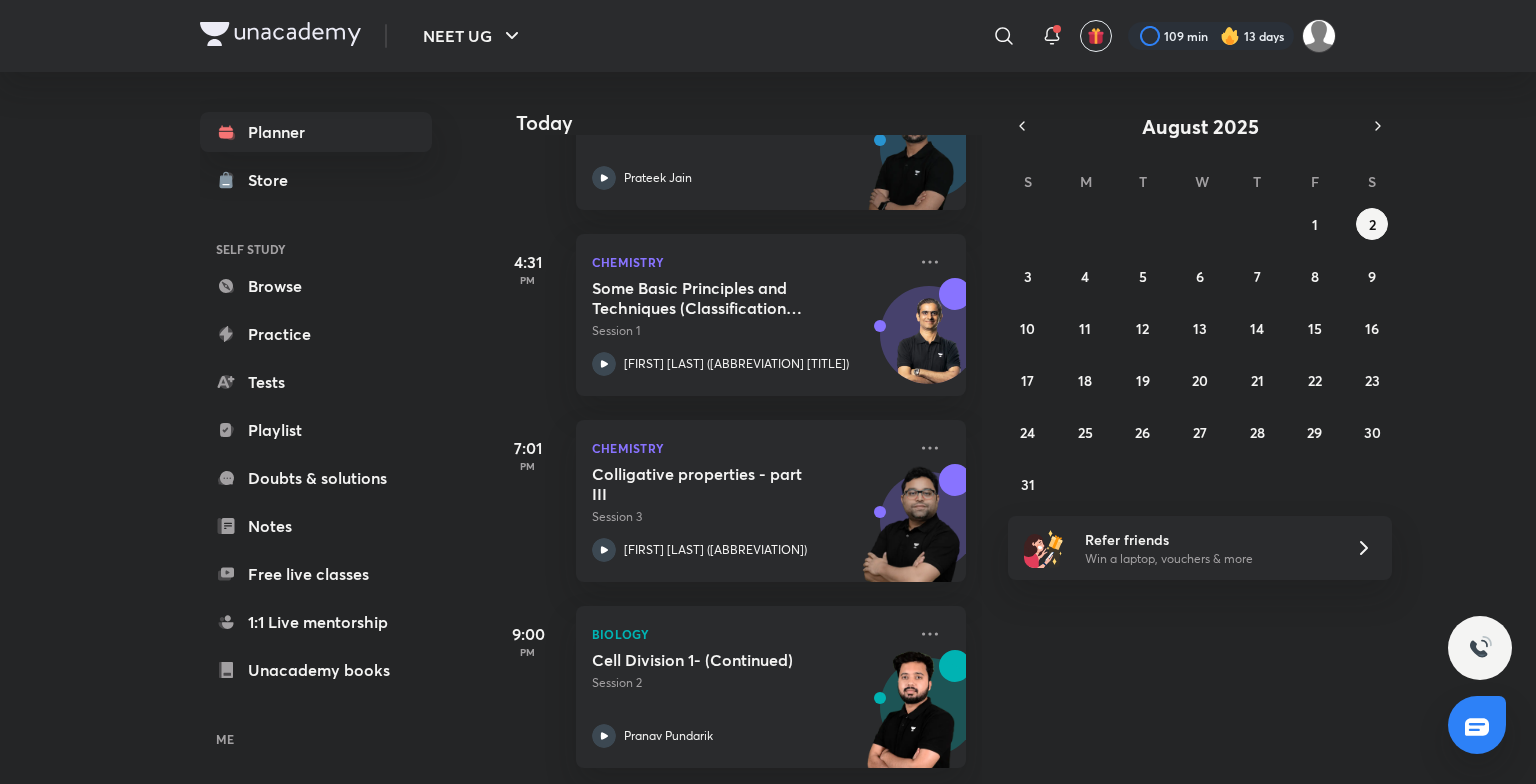 click on "27 28 29 30 31 1 2 3 4 5 6 7 8 9 10 11 12 13 14 15 16 17 18 19 20 21 22 23 24 25 26 27 28 29 30 31 1 2 3 4 5 6" at bounding box center (1200, 354) 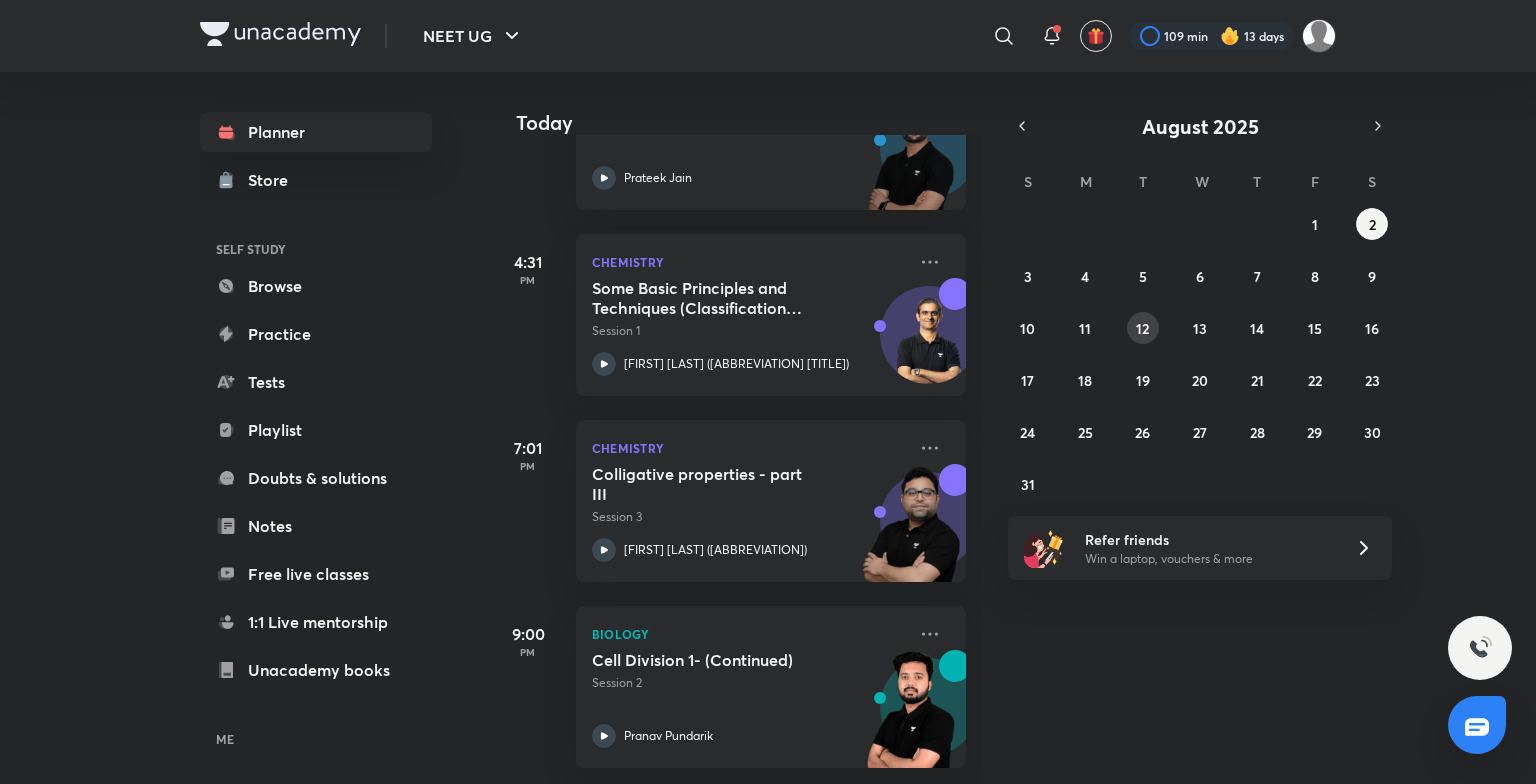 click on "12" at bounding box center [1142, 328] 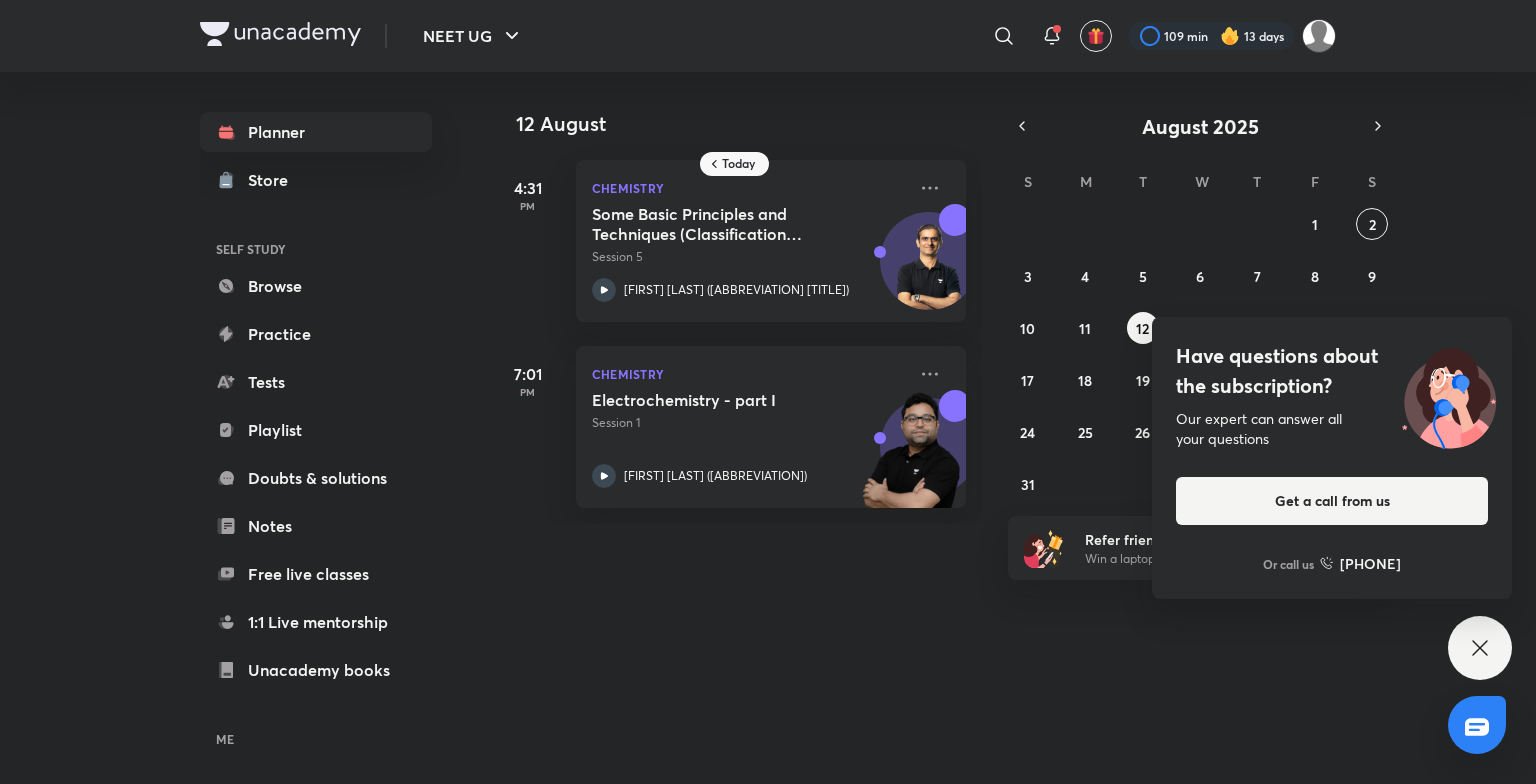 click 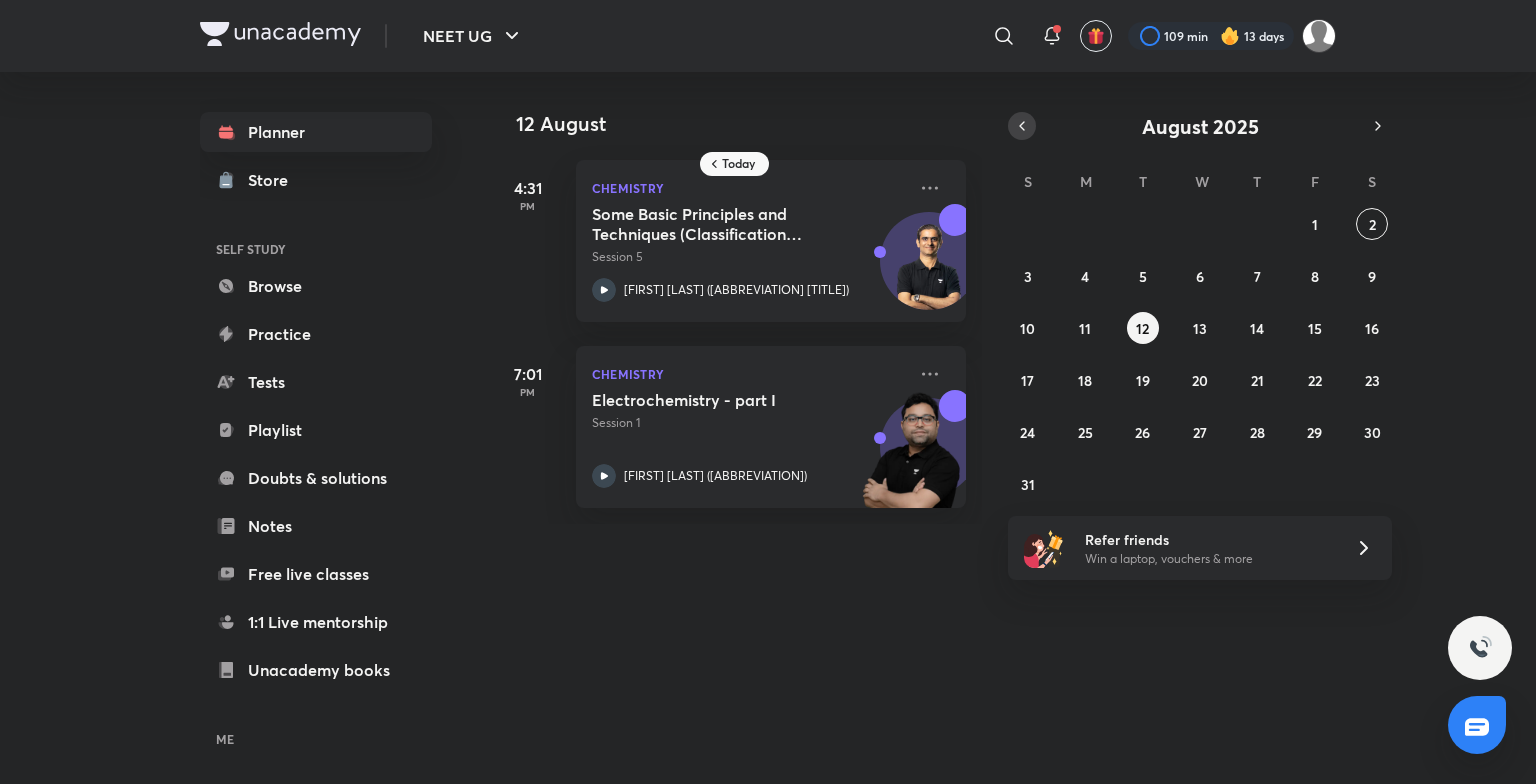 click 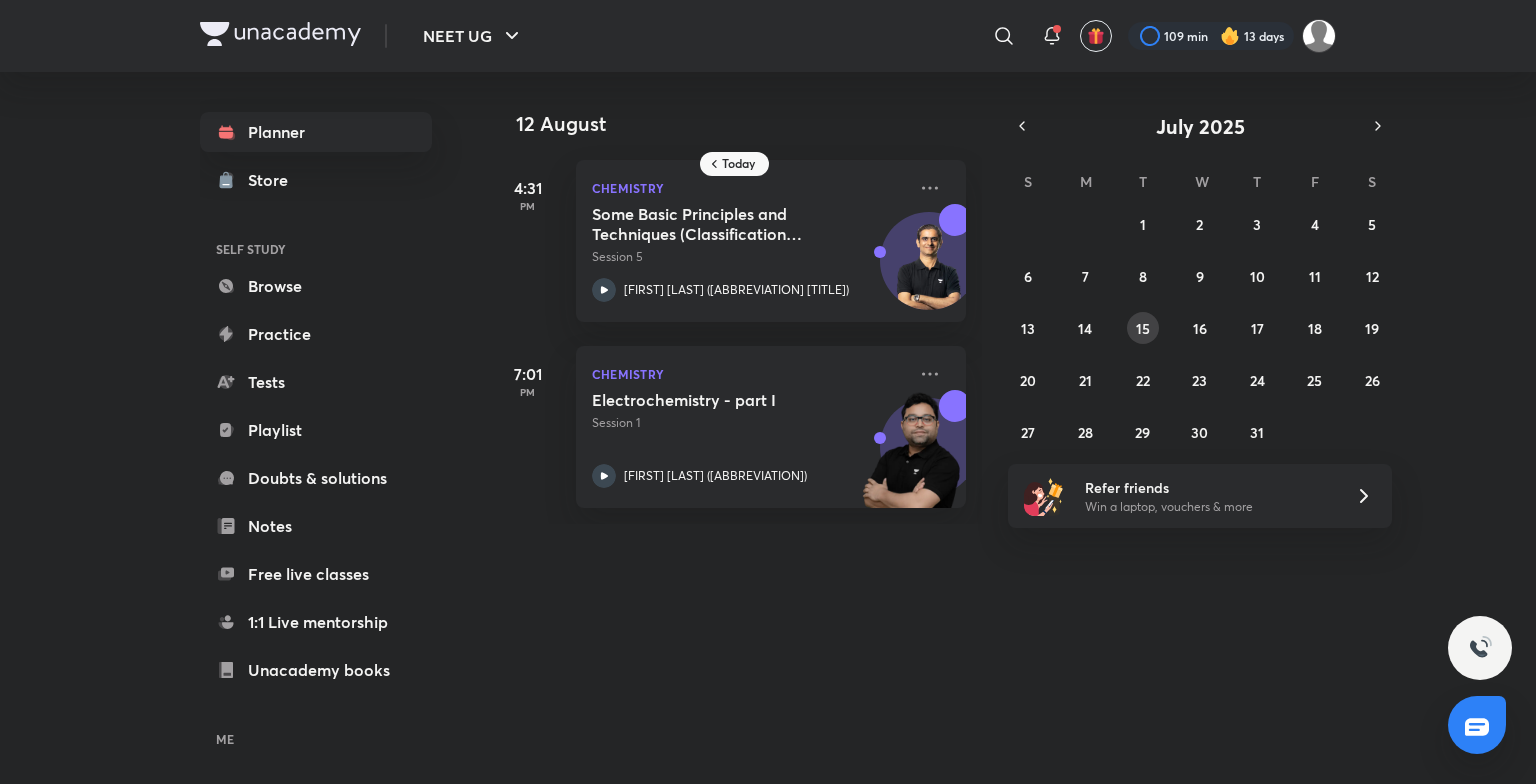 click on "15" at bounding box center (1143, 328) 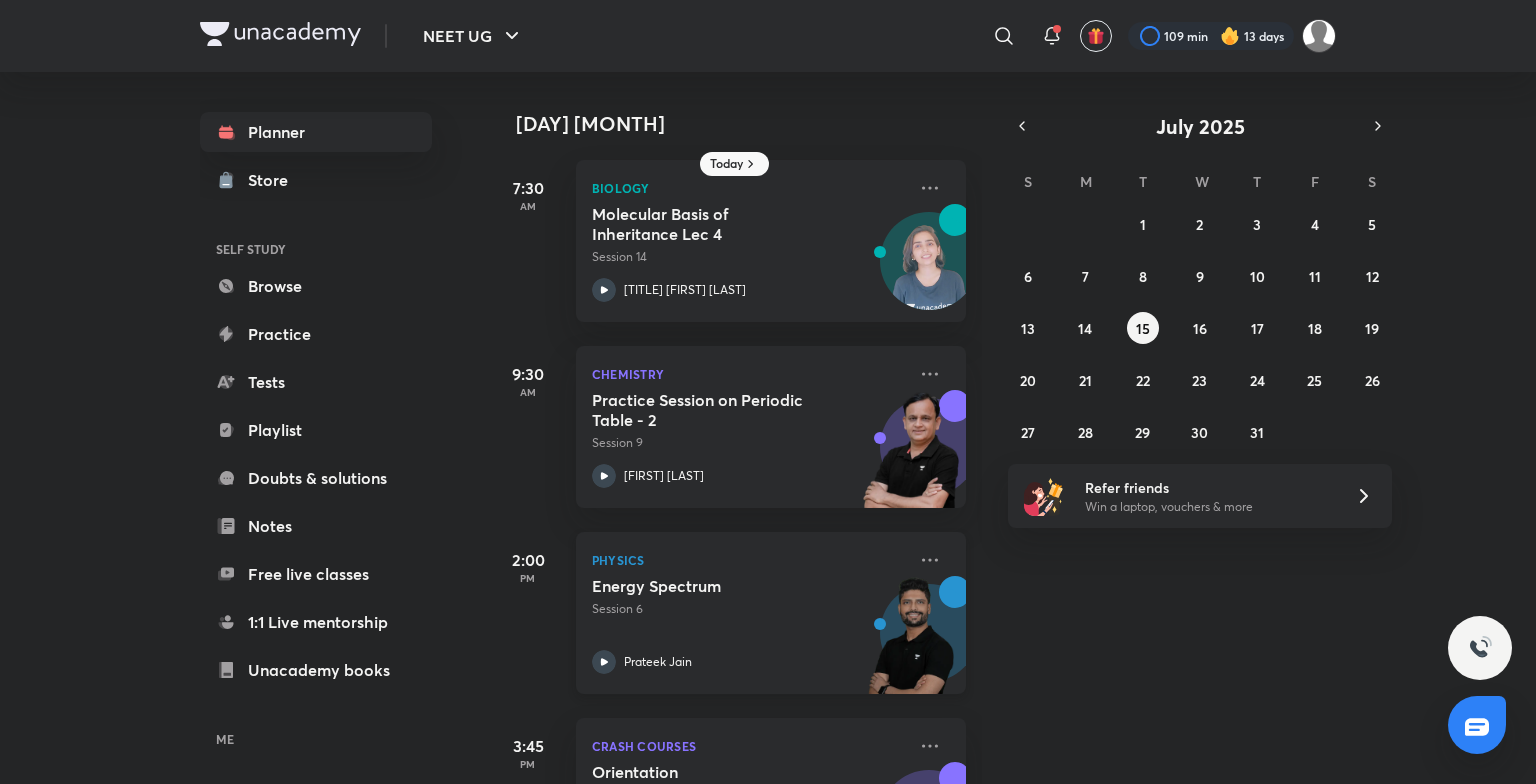click on "Physics Energy Spectrum Session 6 Prateek Jain" at bounding box center [771, 613] 